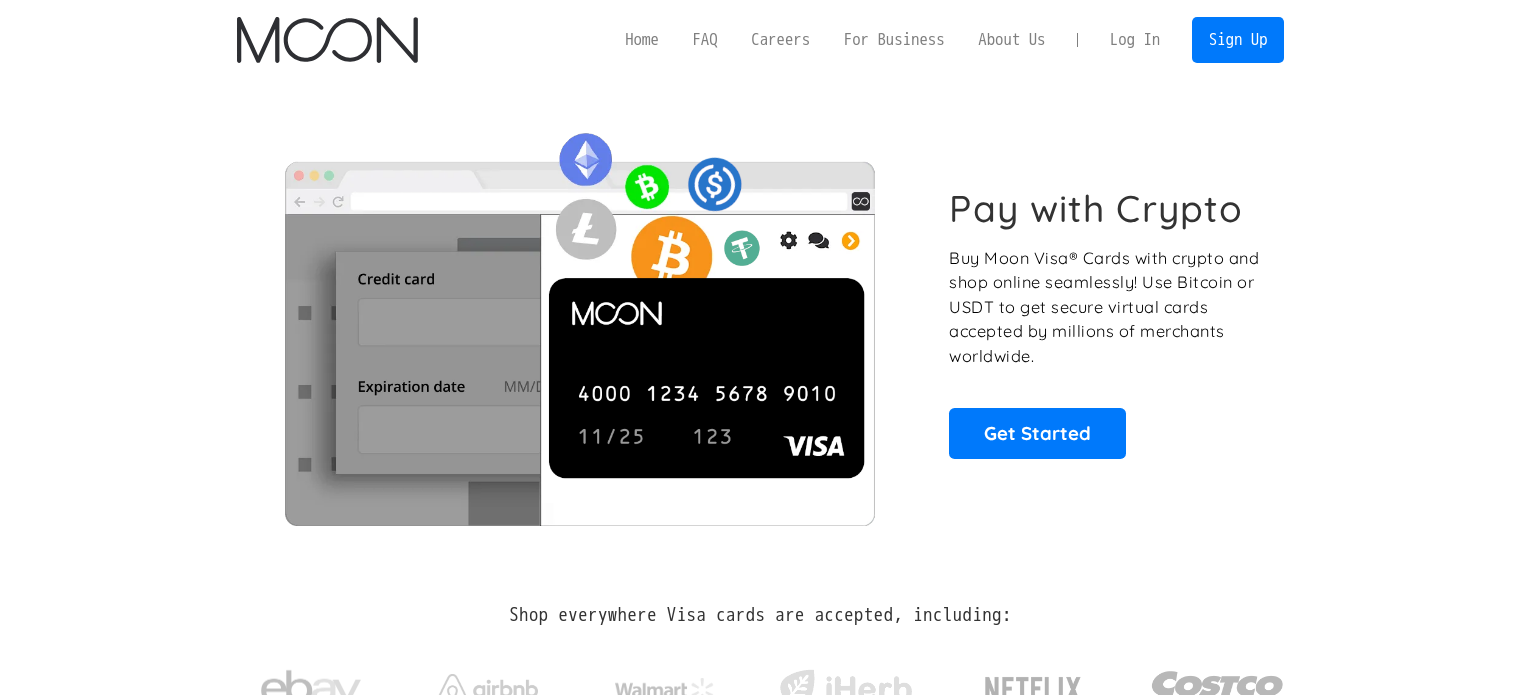 scroll, scrollTop: 0, scrollLeft: 0, axis: both 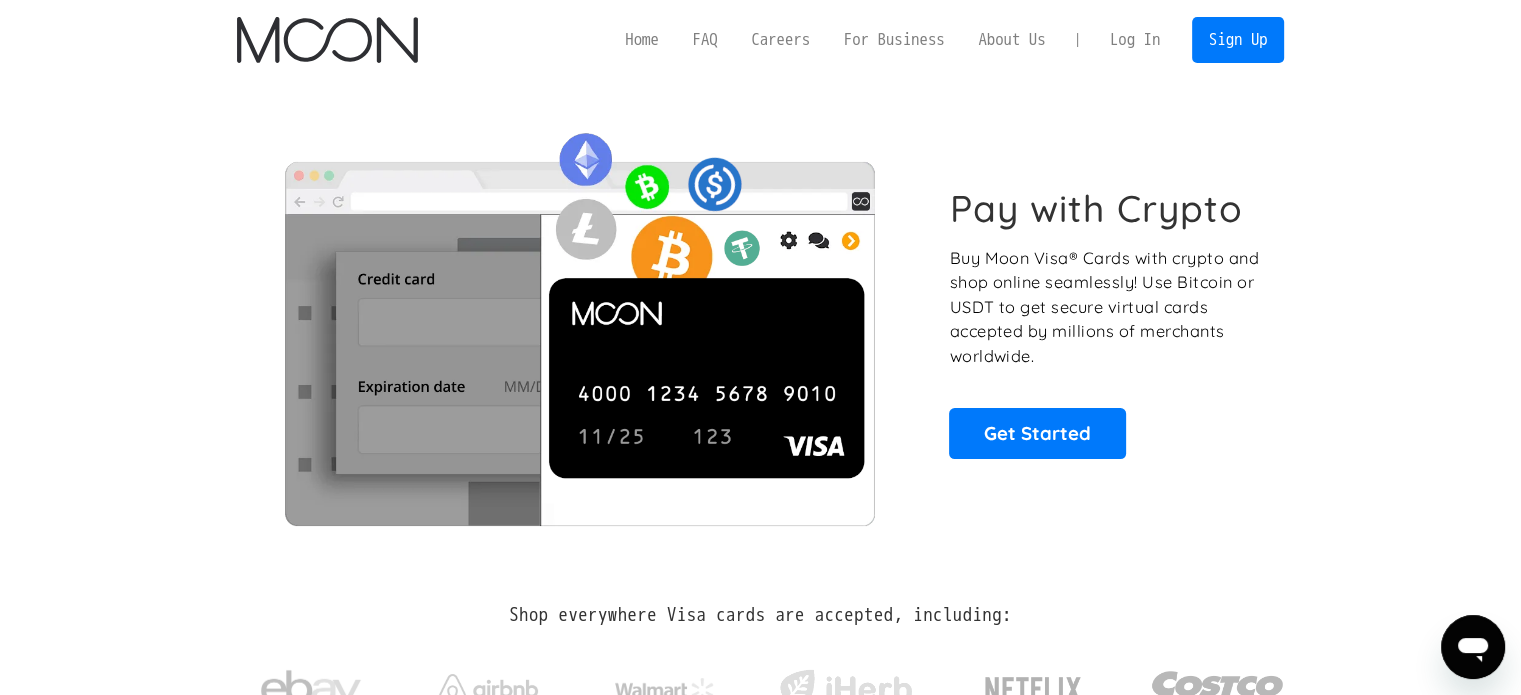 click on "Log In" at bounding box center (1135, 40) 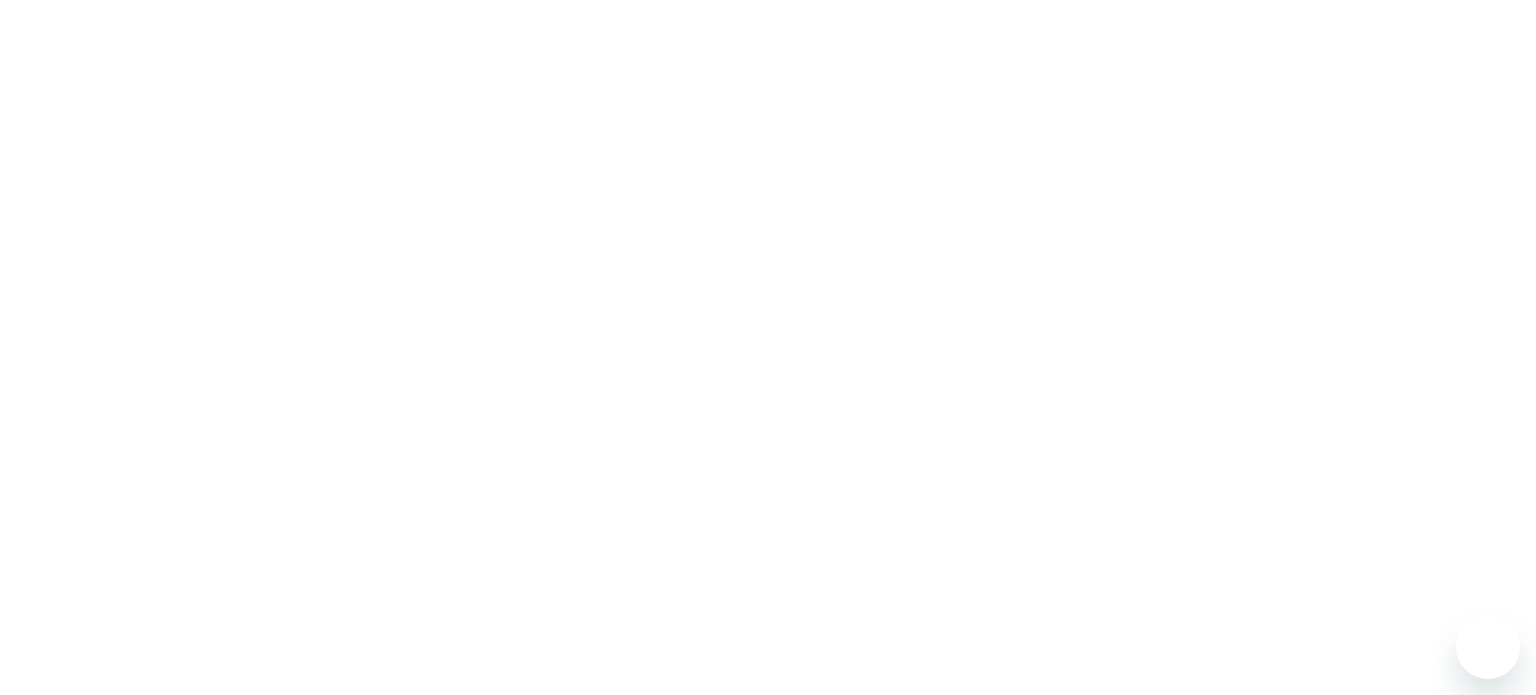 scroll, scrollTop: 0, scrollLeft: 0, axis: both 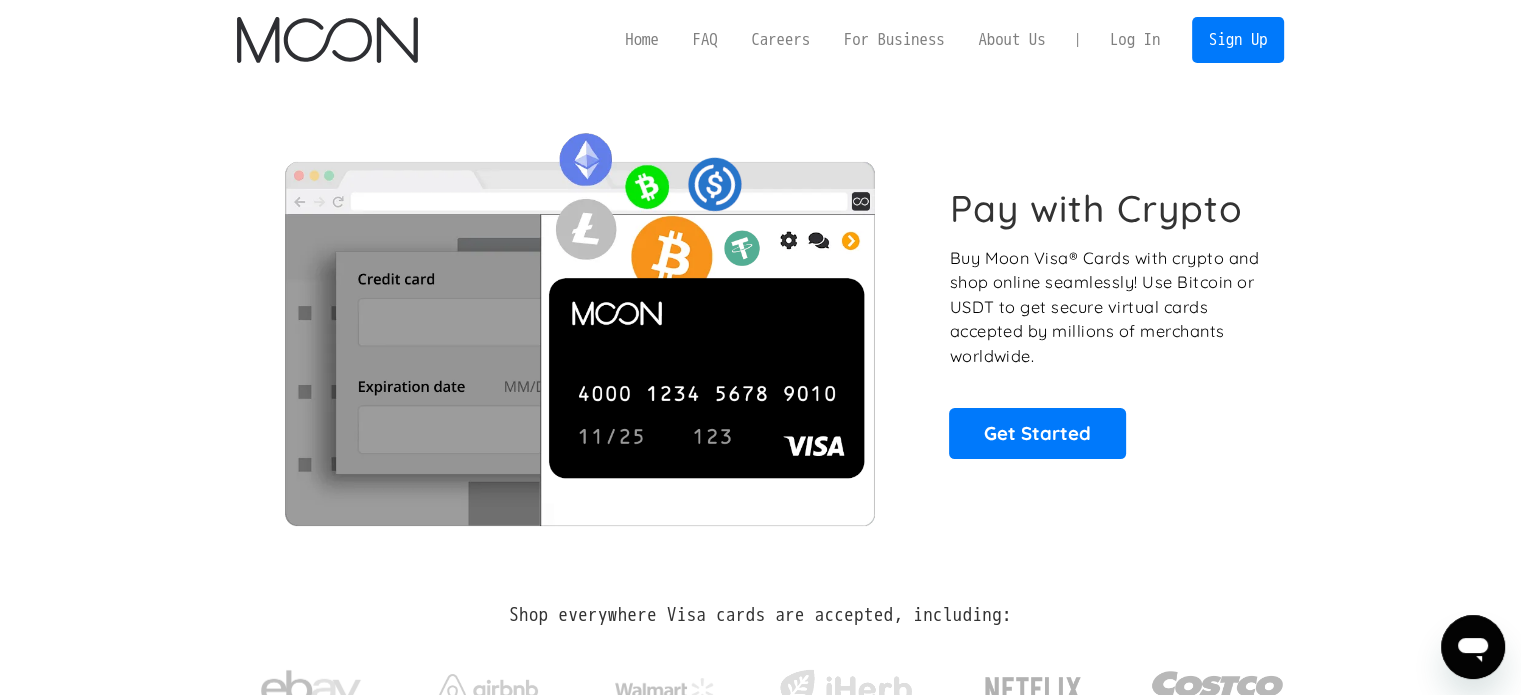 click on "Log In" at bounding box center (1135, 40) 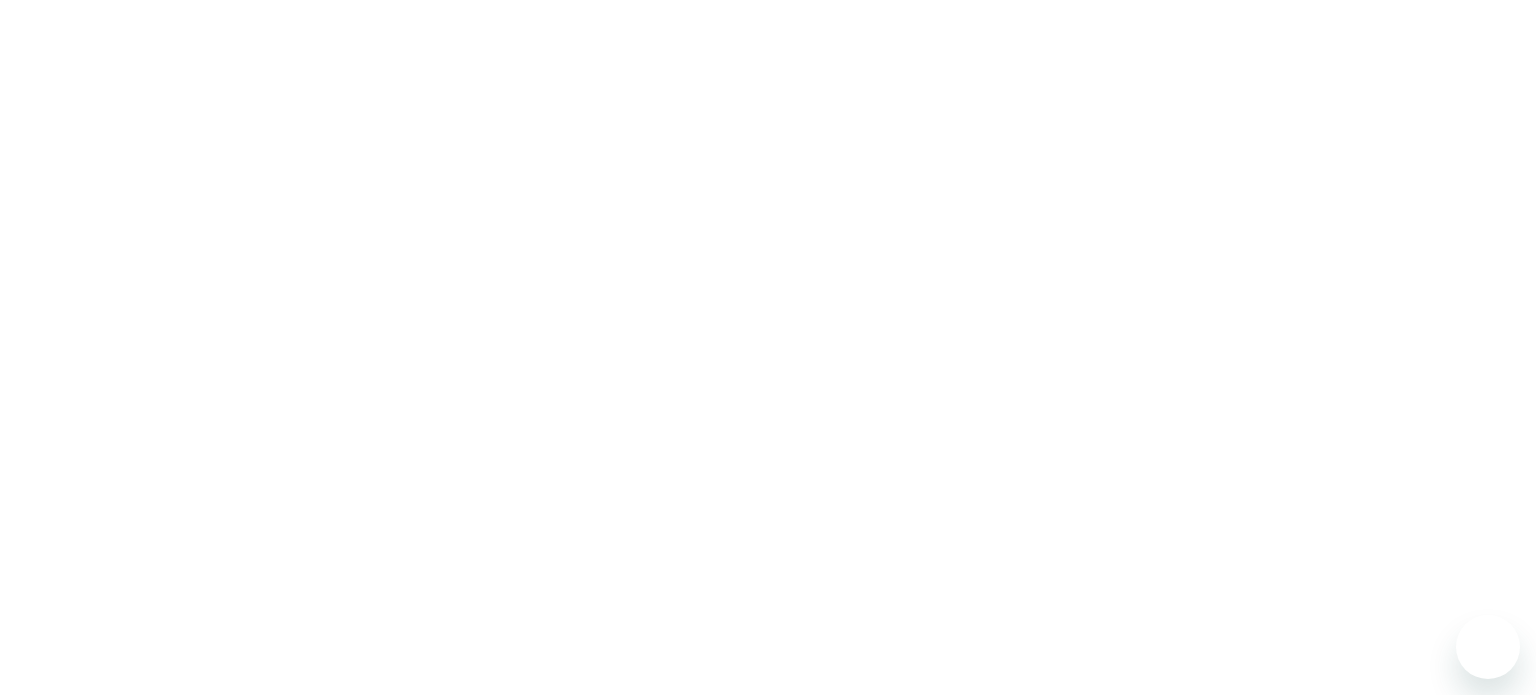 scroll, scrollTop: 0, scrollLeft: 0, axis: both 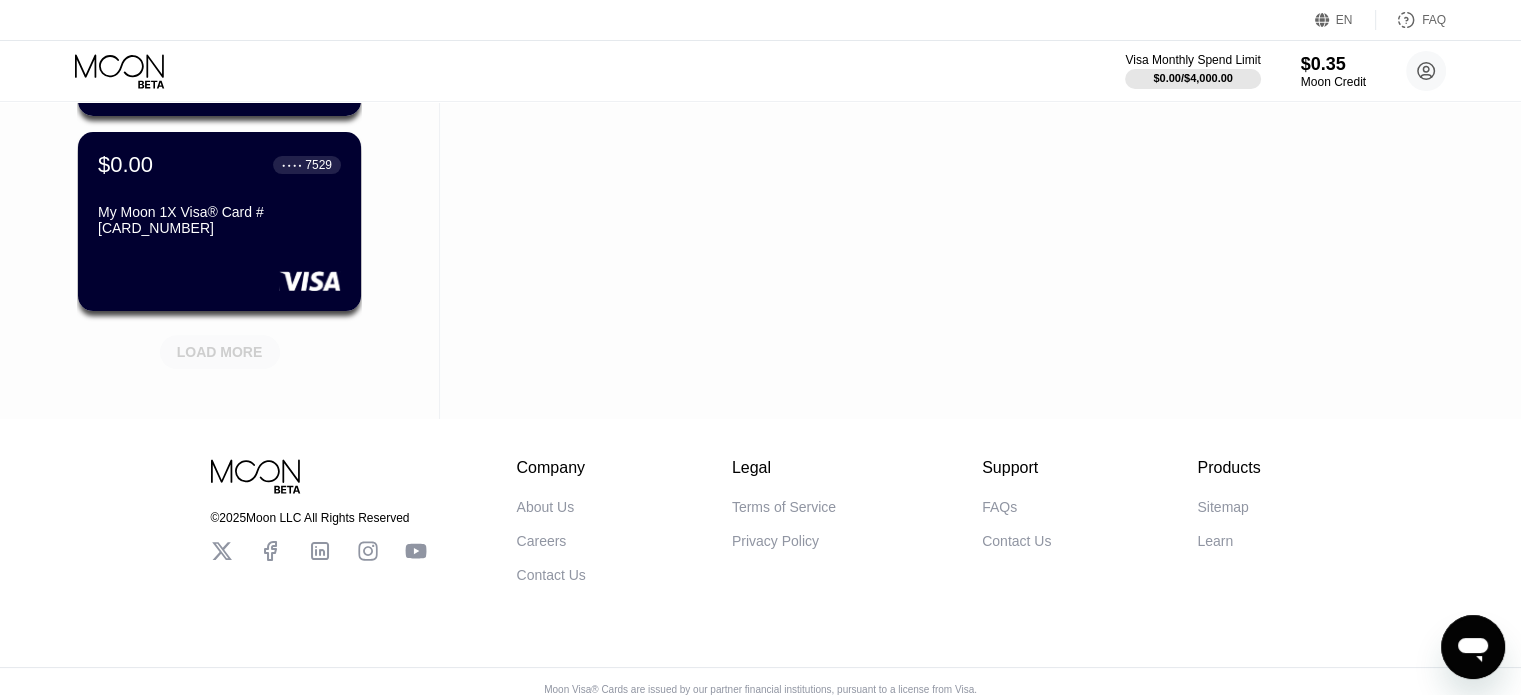 click on "LOAD MORE" at bounding box center (220, 352) 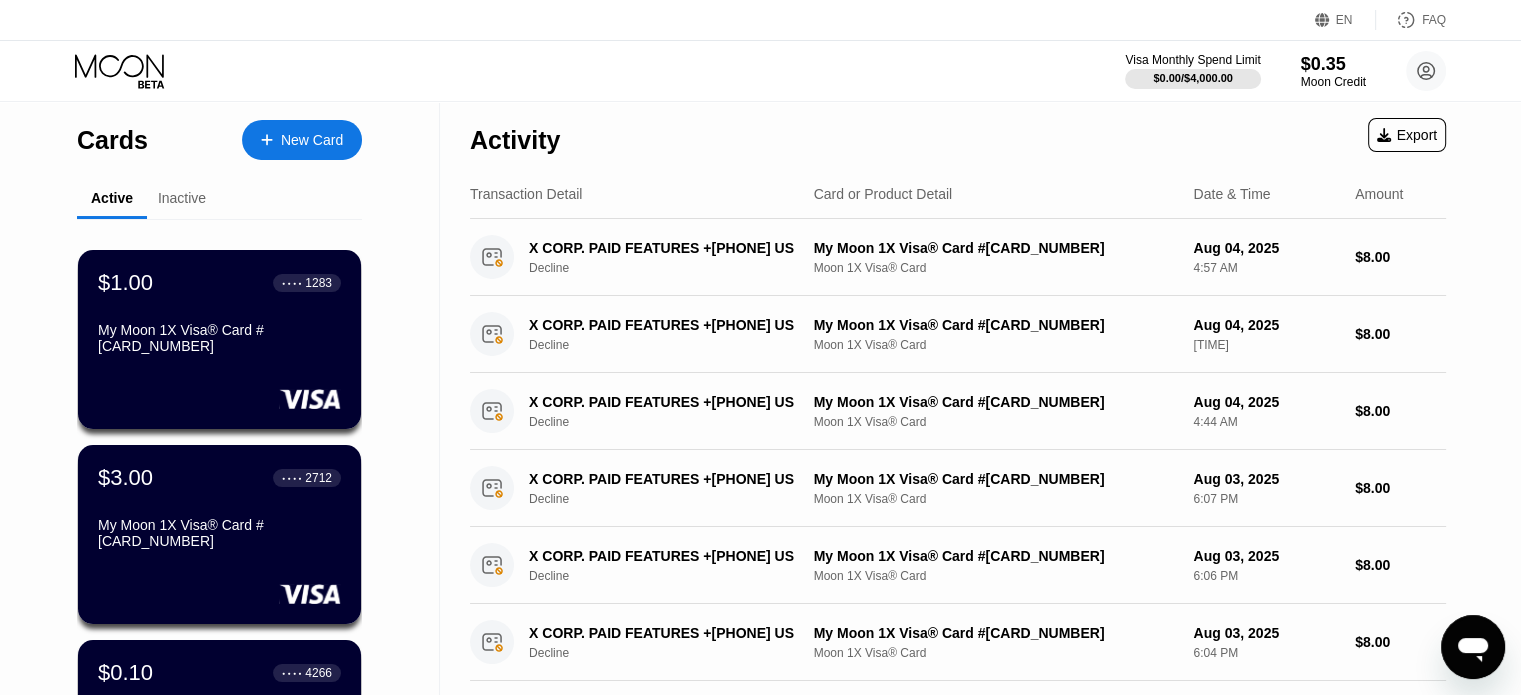 scroll, scrollTop: 0, scrollLeft: 0, axis: both 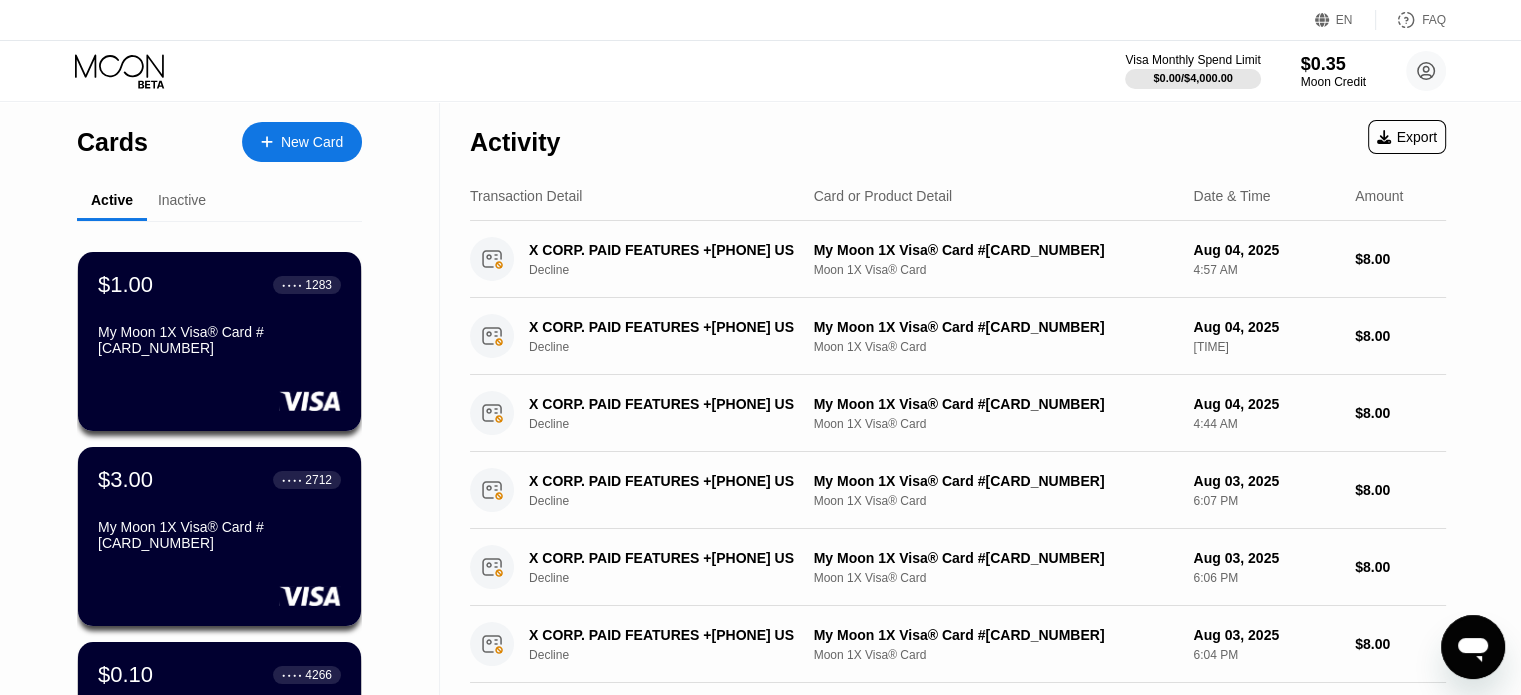 click on "Moon Credit" at bounding box center (1333, 82) 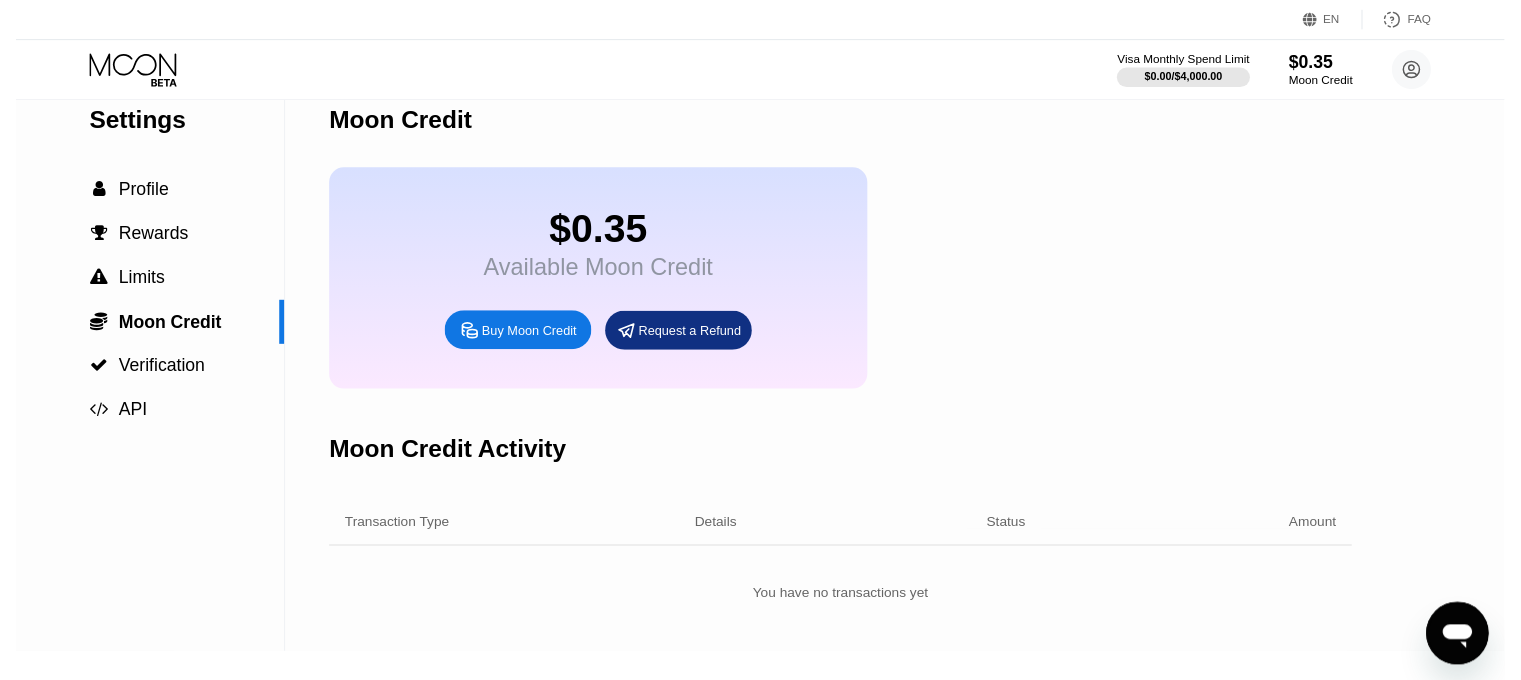 scroll, scrollTop: 0, scrollLeft: 0, axis: both 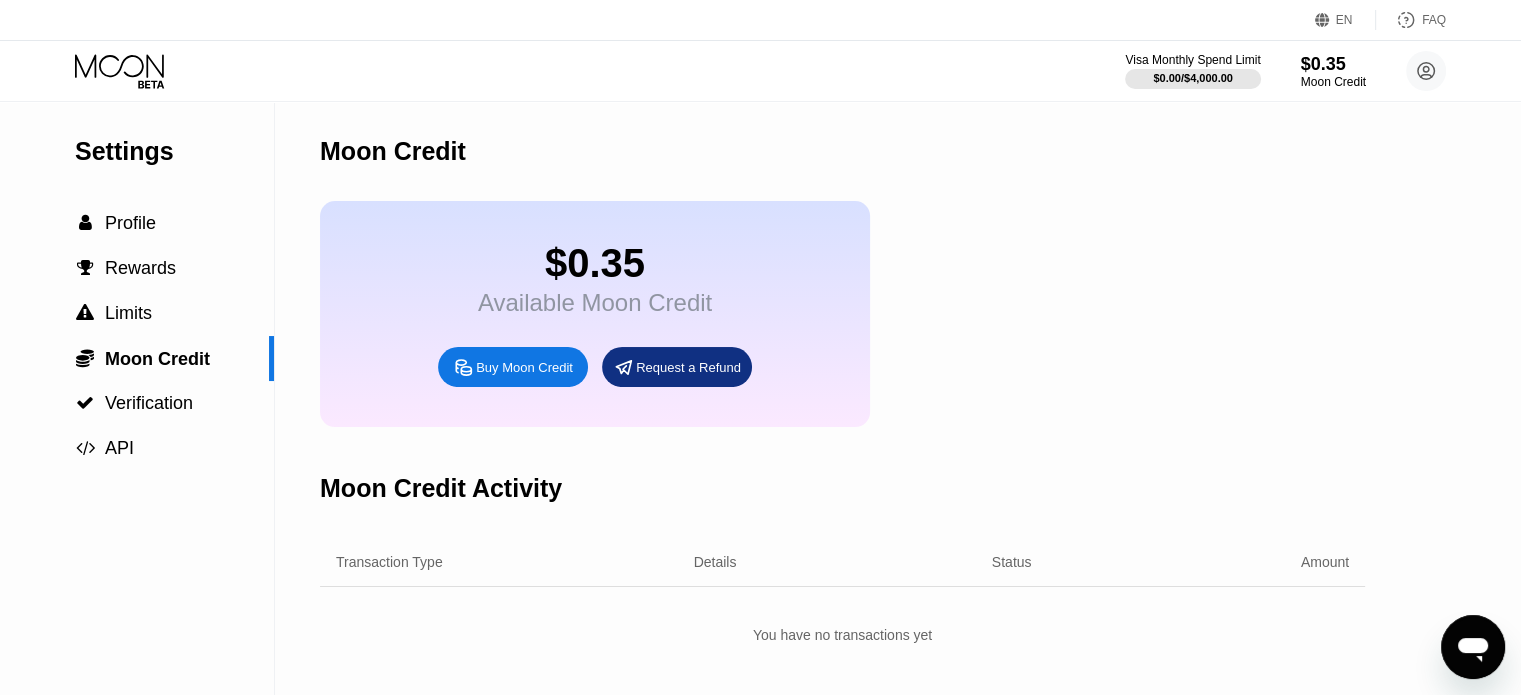 click on "Buy Moon Credit" at bounding box center [524, 367] 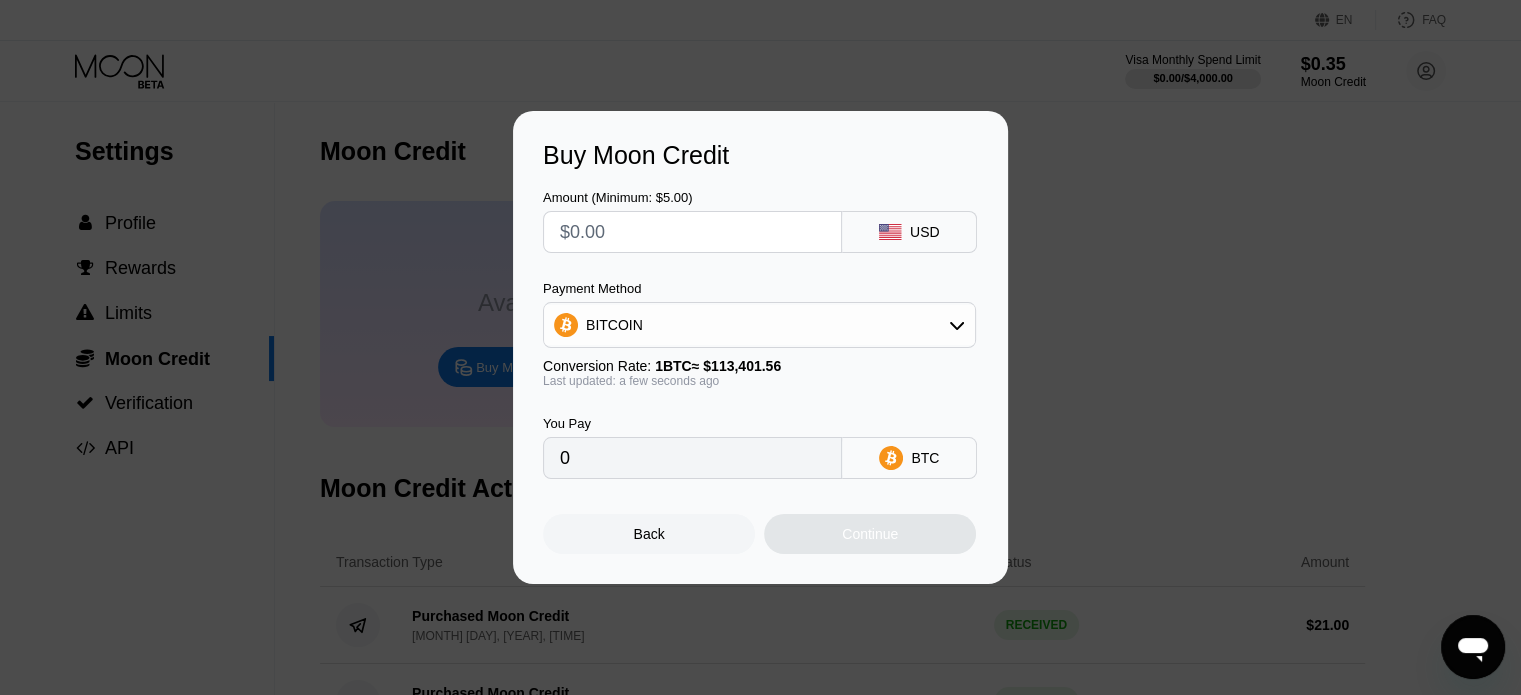 click at bounding box center [692, 232] 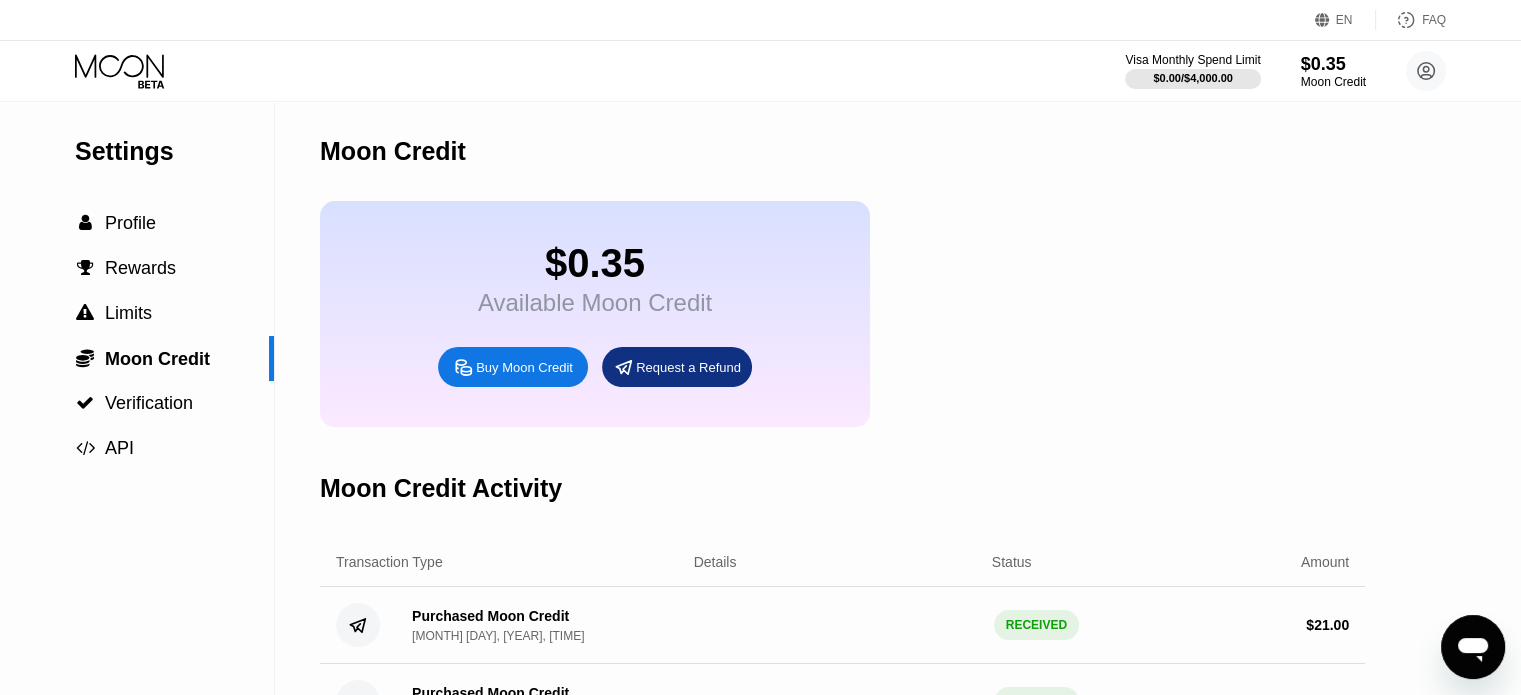 click 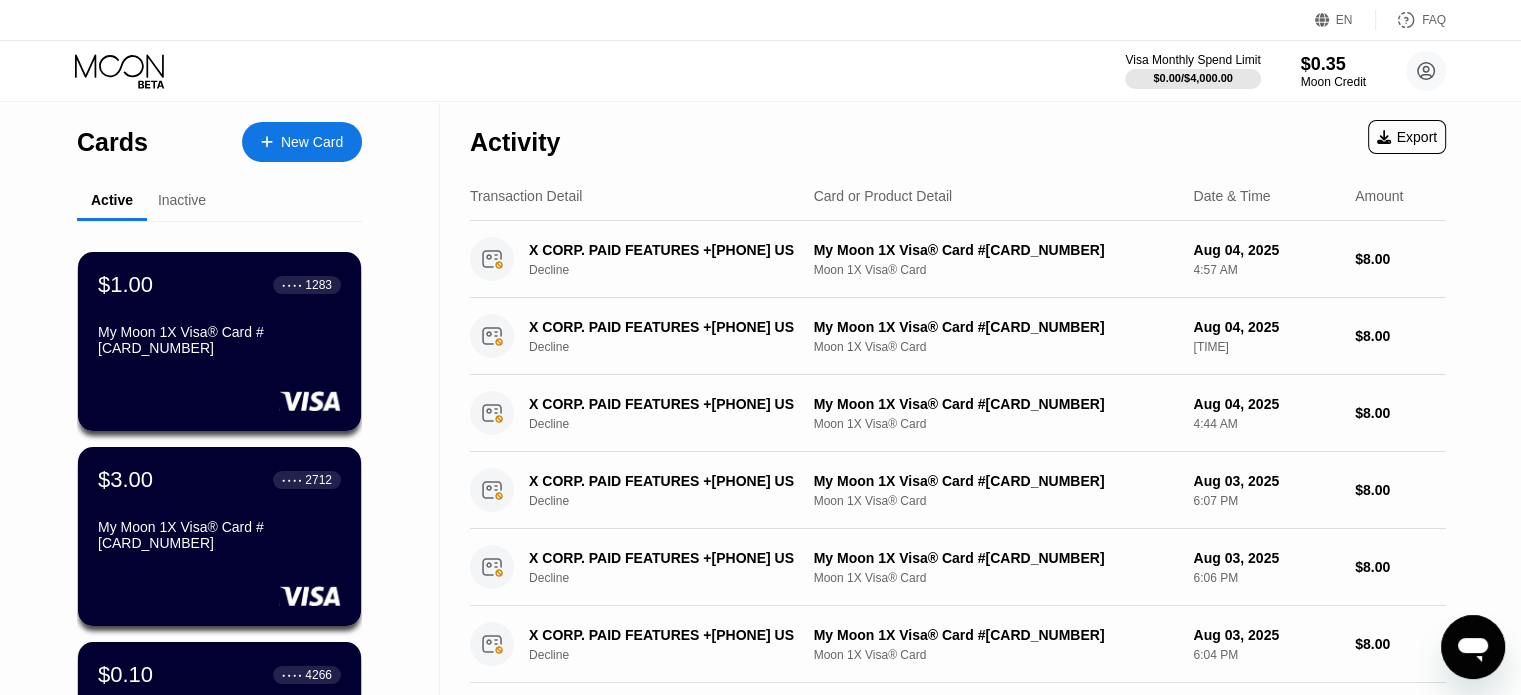 click on "New Card" at bounding box center (302, 142) 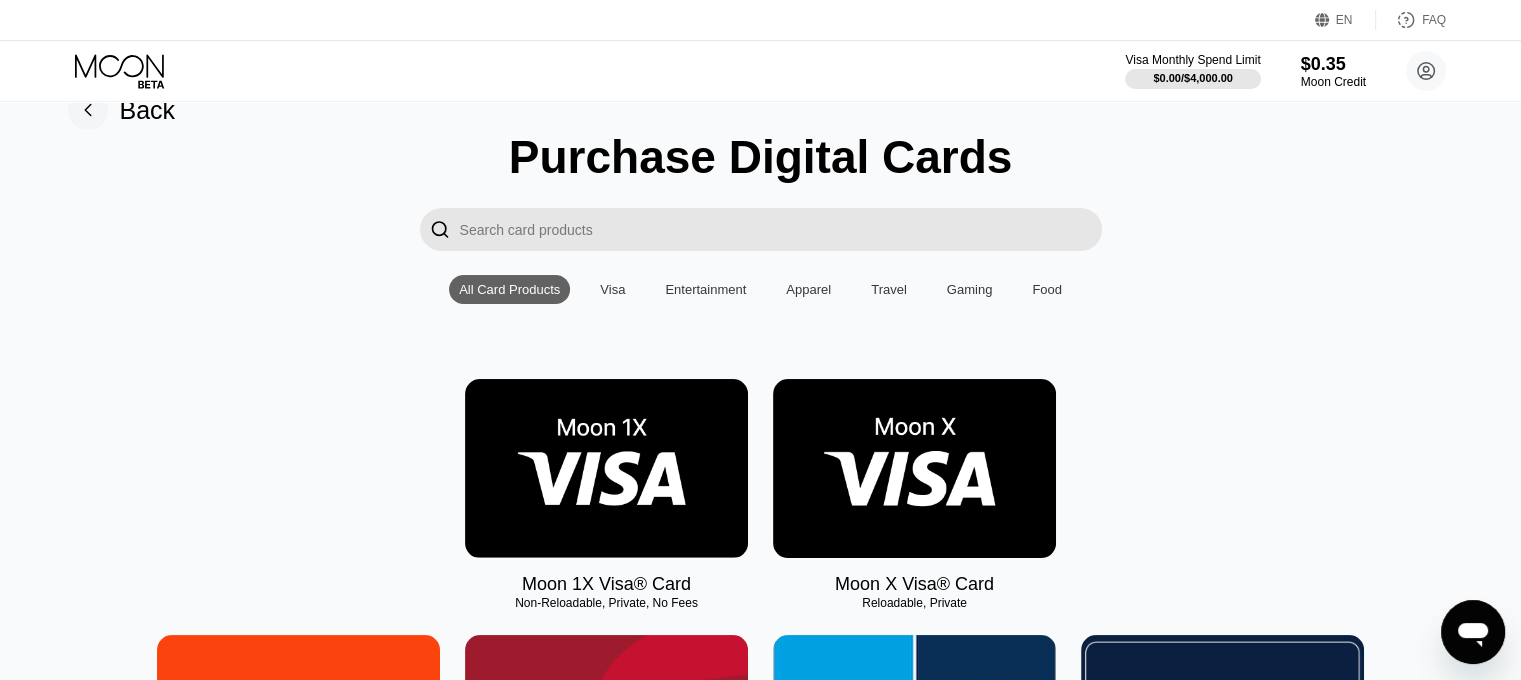 scroll, scrollTop: 100, scrollLeft: 0, axis: vertical 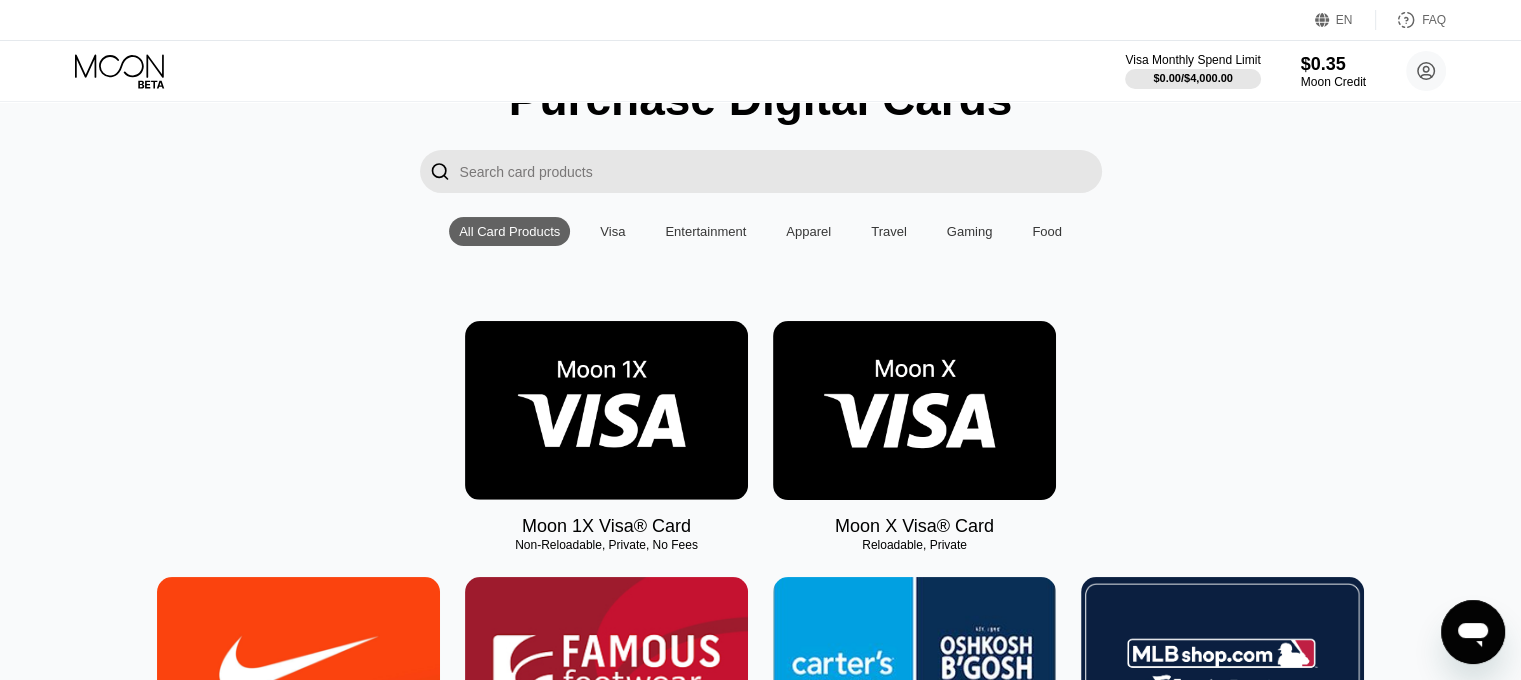click at bounding box center (914, 410) 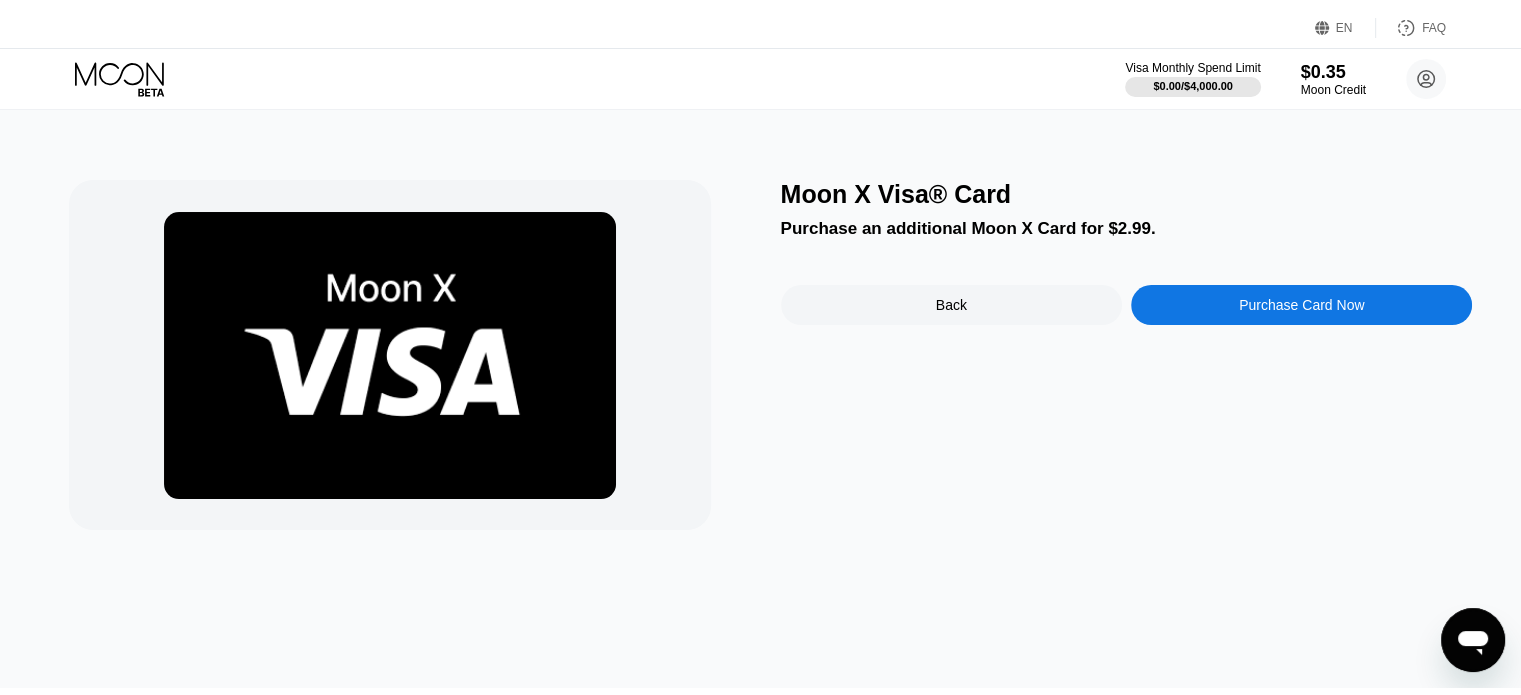 scroll, scrollTop: 0, scrollLeft: 0, axis: both 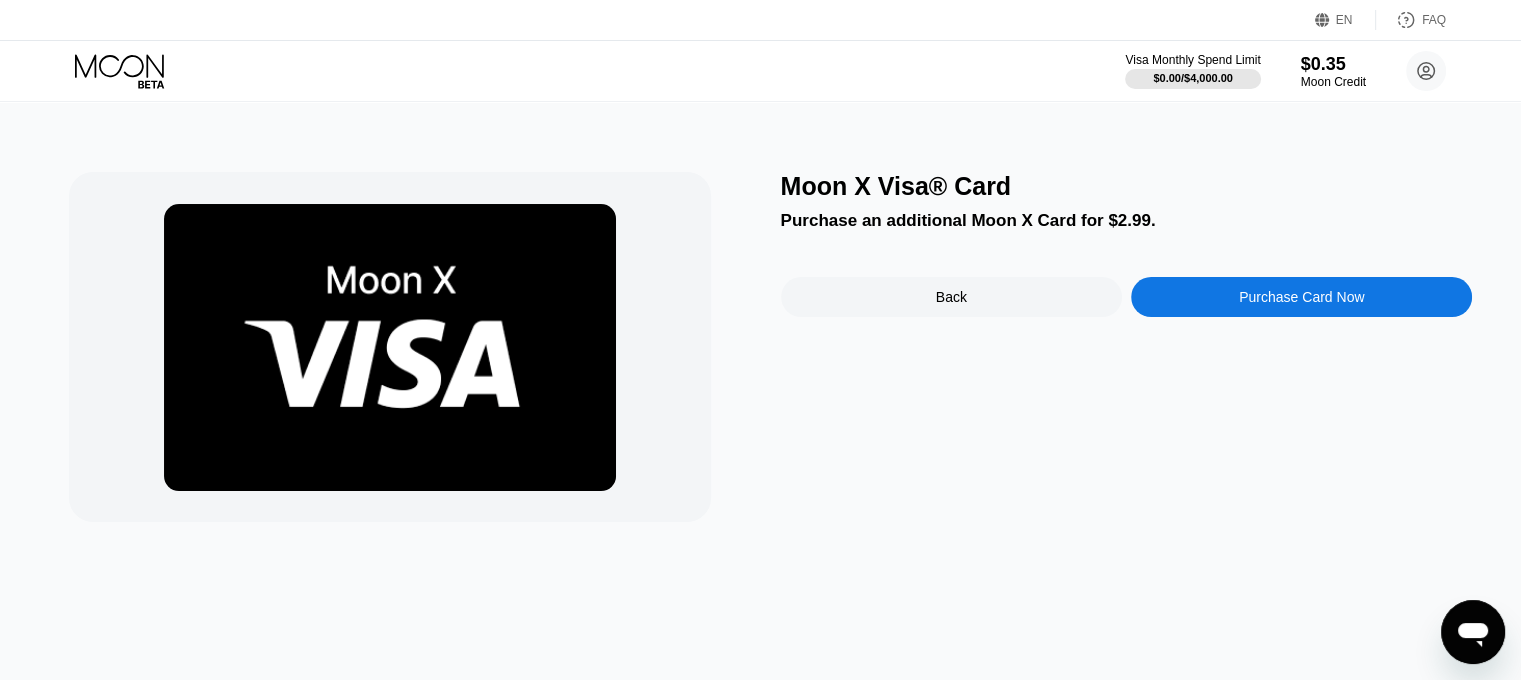 drag, startPoint x: 970, startPoint y: 275, endPoint x: 967, endPoint y: 309, distance: 34.132095 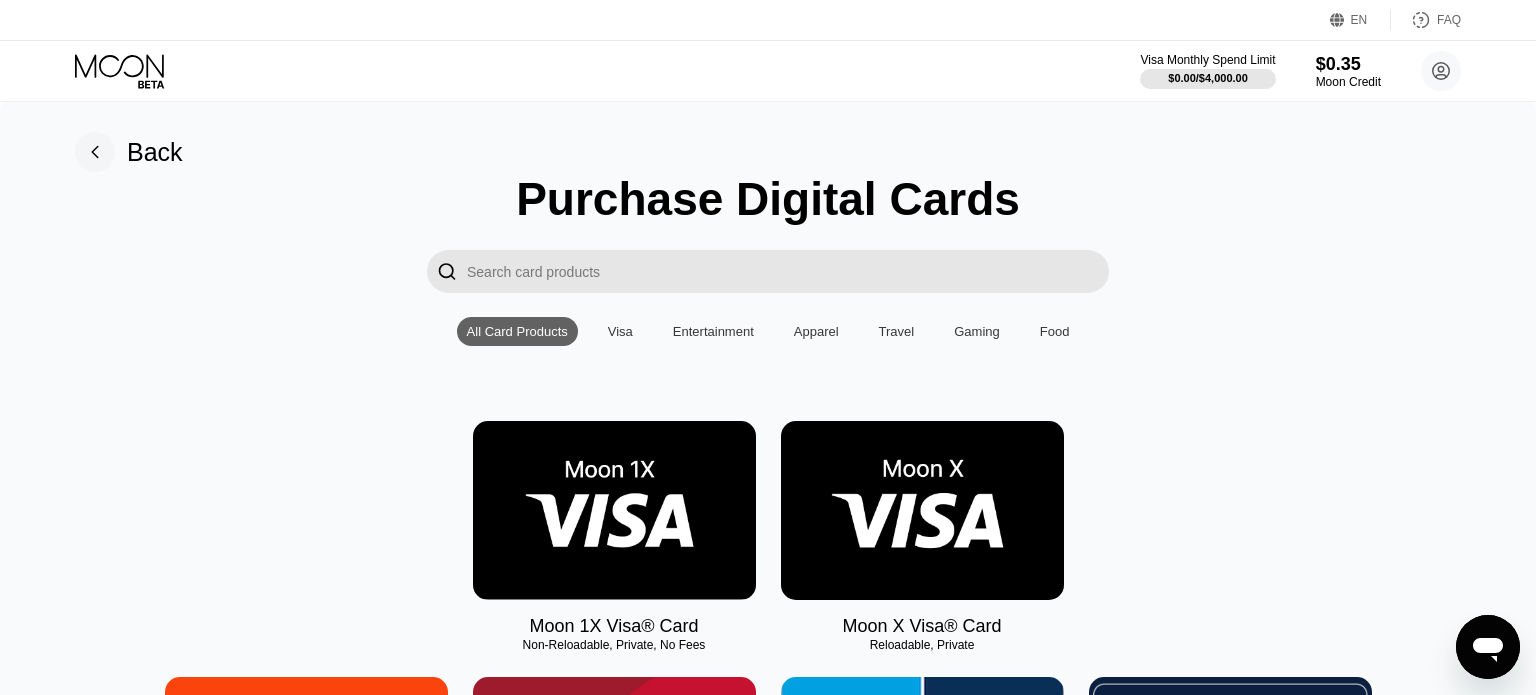 click at bounding box center [614, 510] 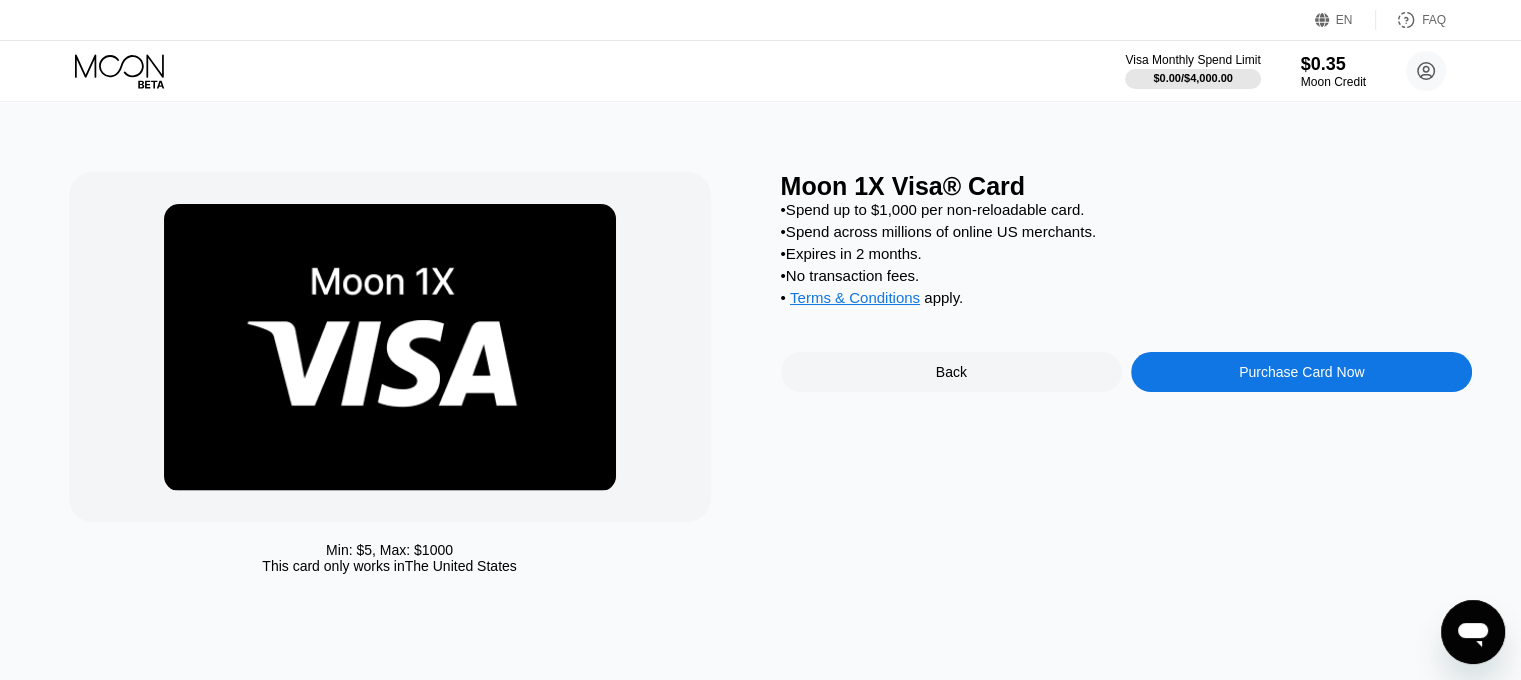 click on "Purchase Card Now" at bounding box center (1301, 372) 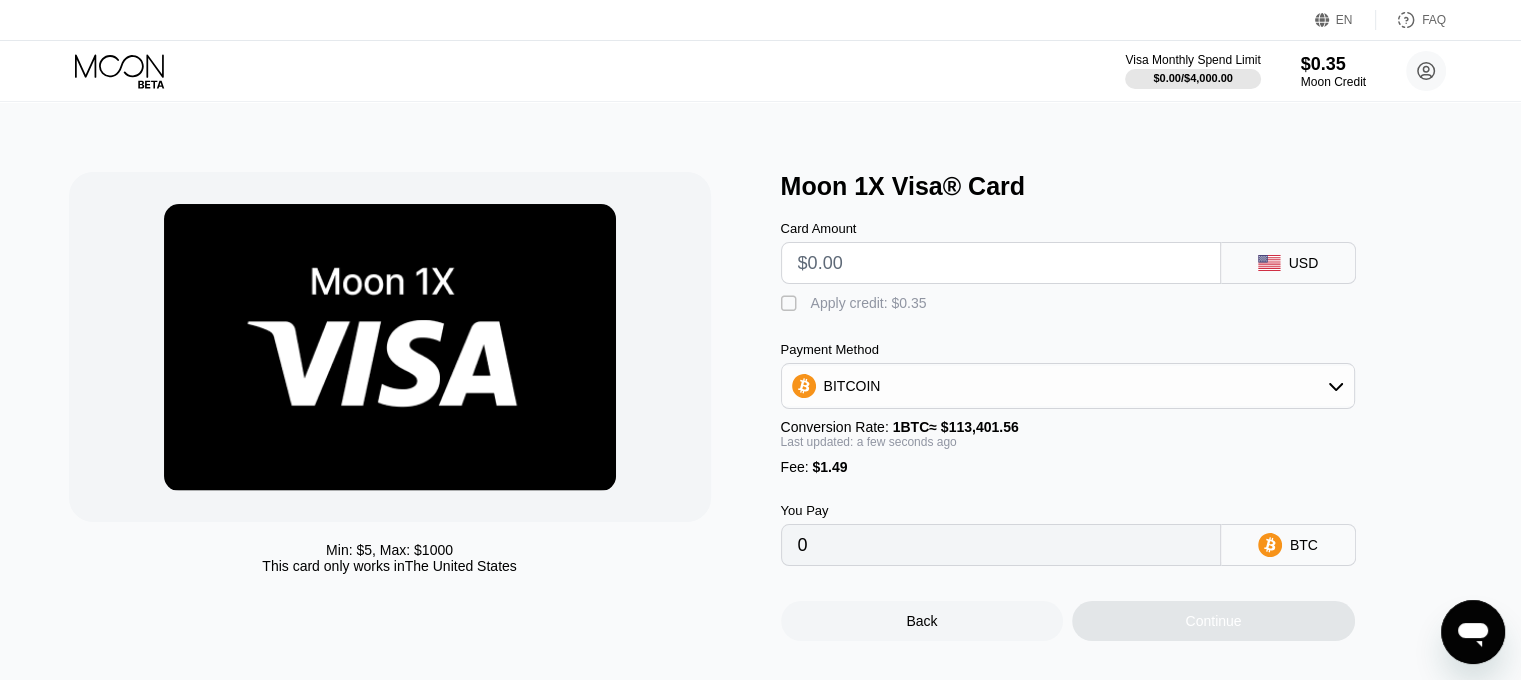 click on "Visa Monthly Spend Limit $0.00 / $4,000.00 $0.35 Moon Credit Ivan Kireev furfur689@gmail.com  Home Settings Support Careers About Us Log out Privacy policy Terms" at bounding box center (1285, 71) 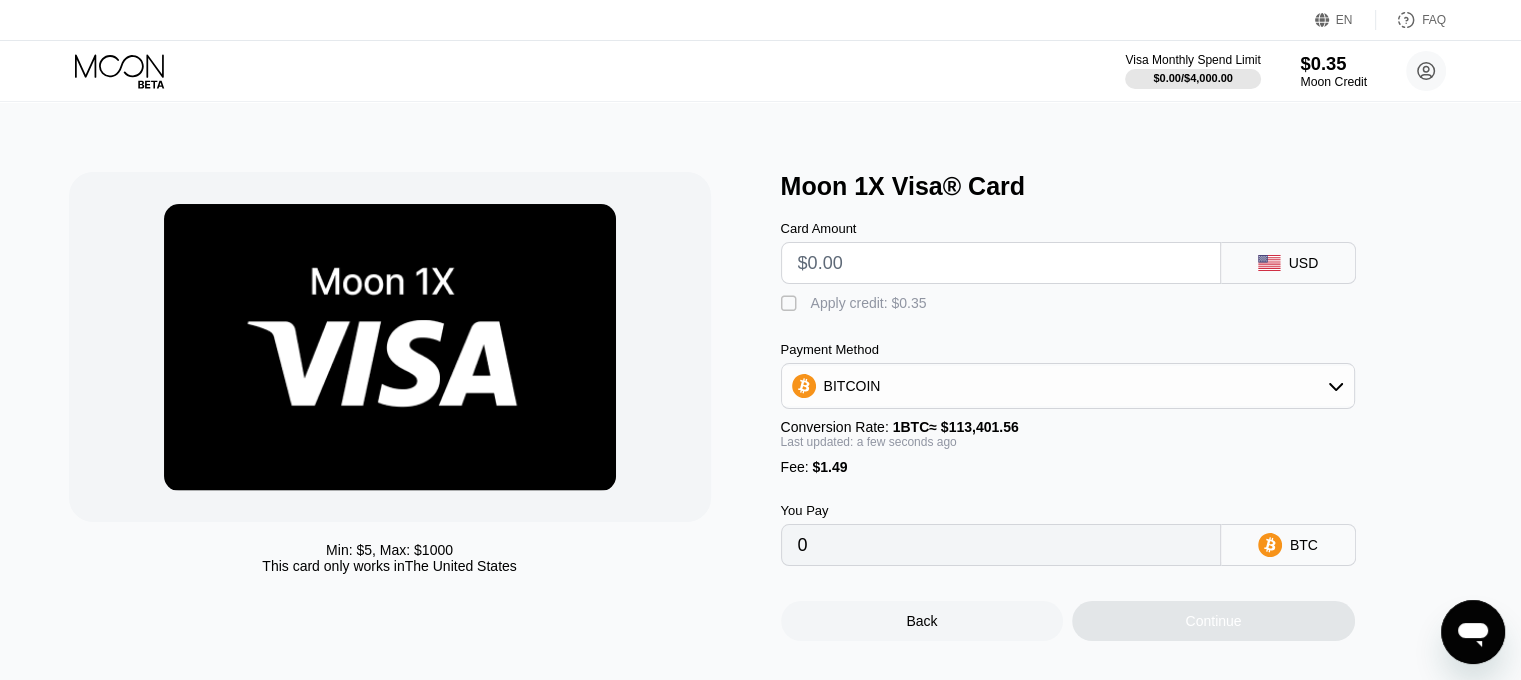 click on "$0.35" at bounding box center [1333, 63] 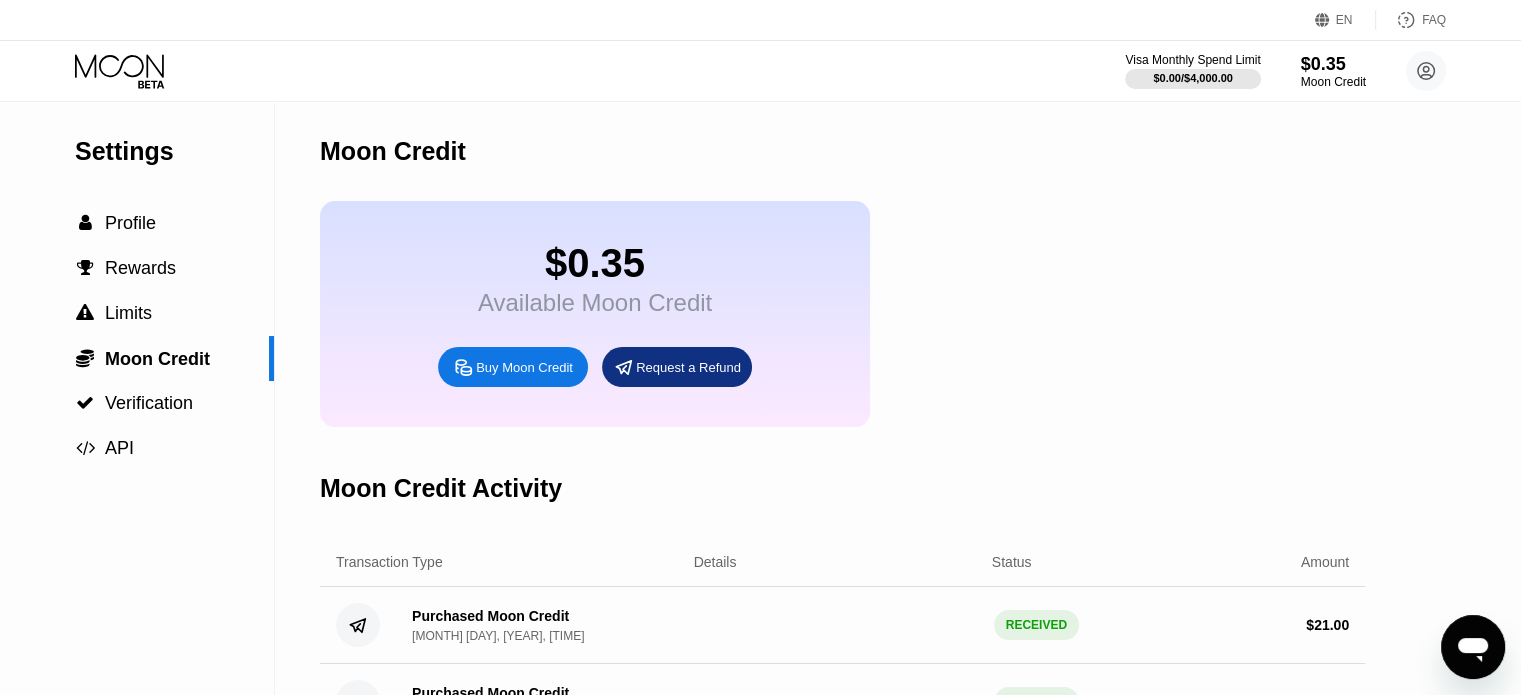 click on "Buy Moon Credit" at bounding box center [513, 367] 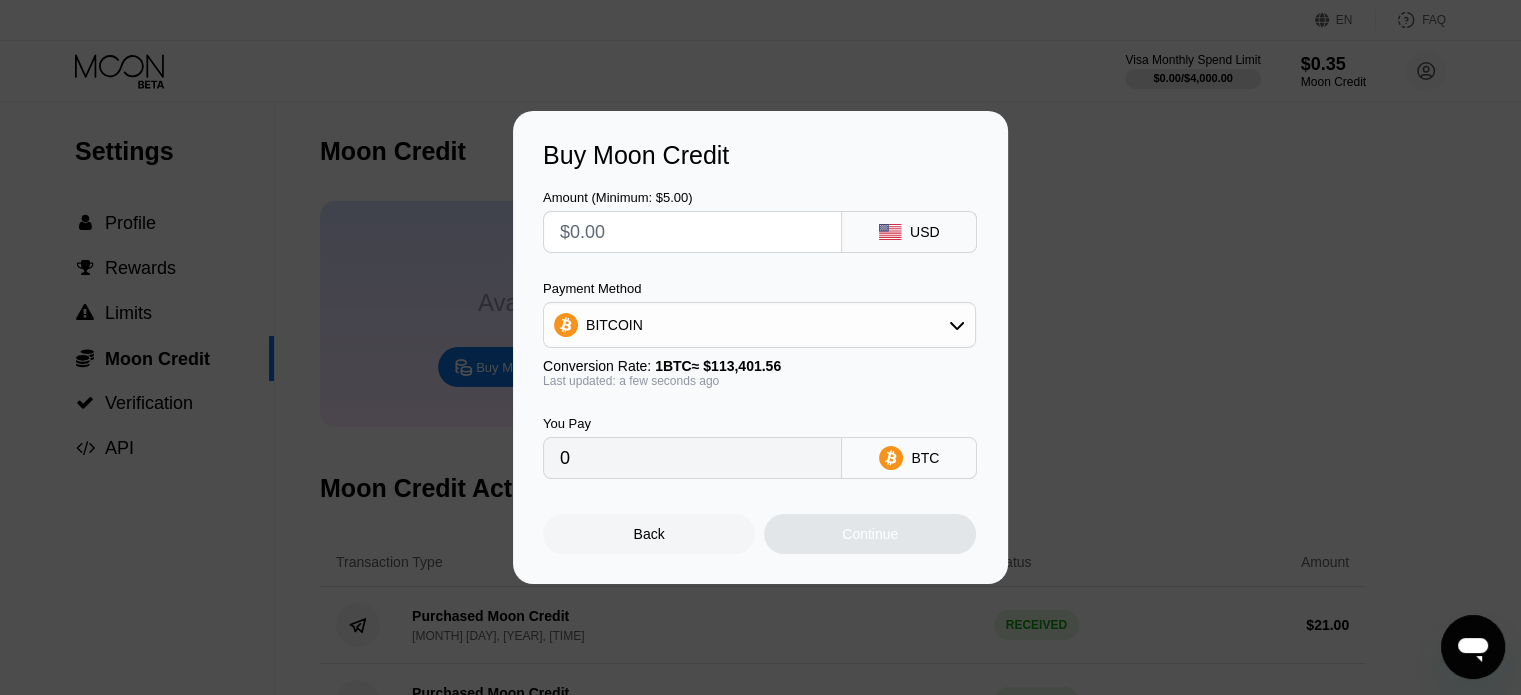click at bounding box center [692, 232] 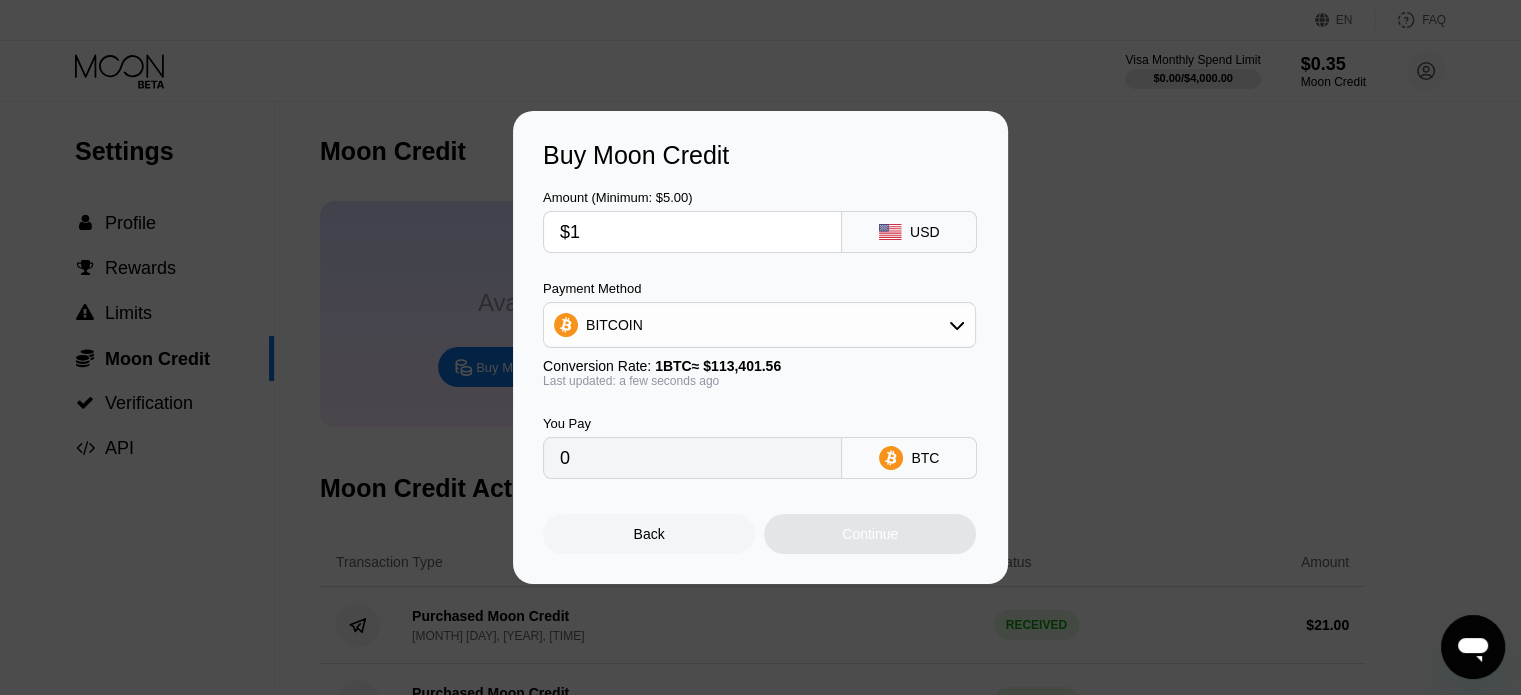 type on "0.00000882" 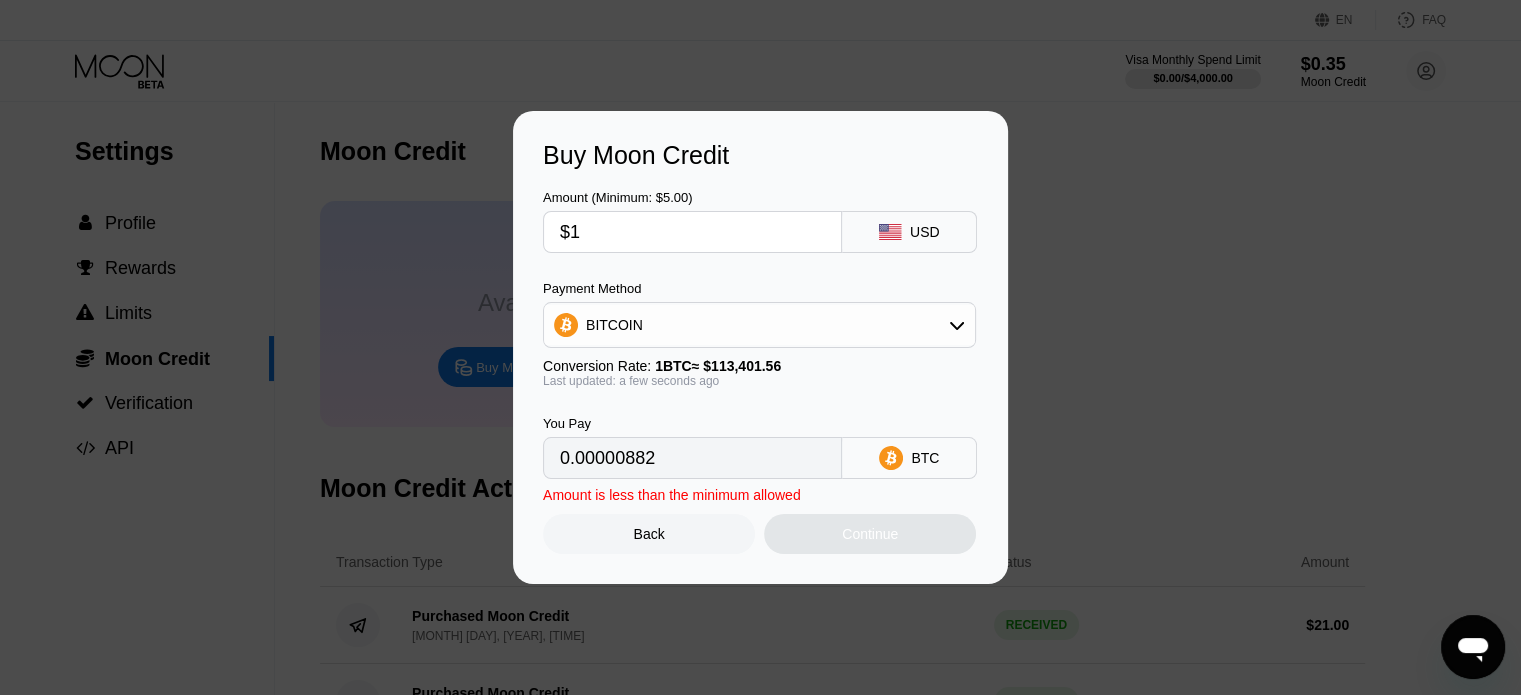 type on "$11" 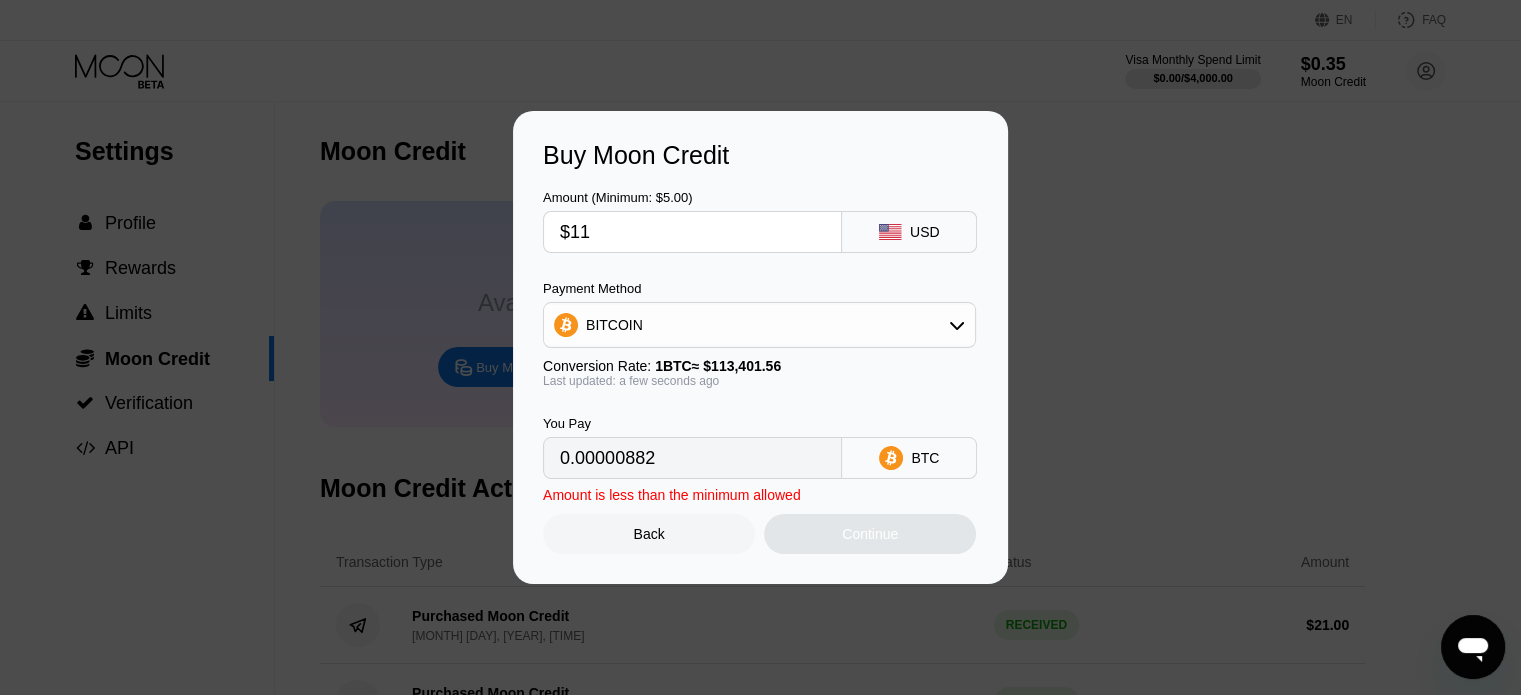 type on "0.00009701" 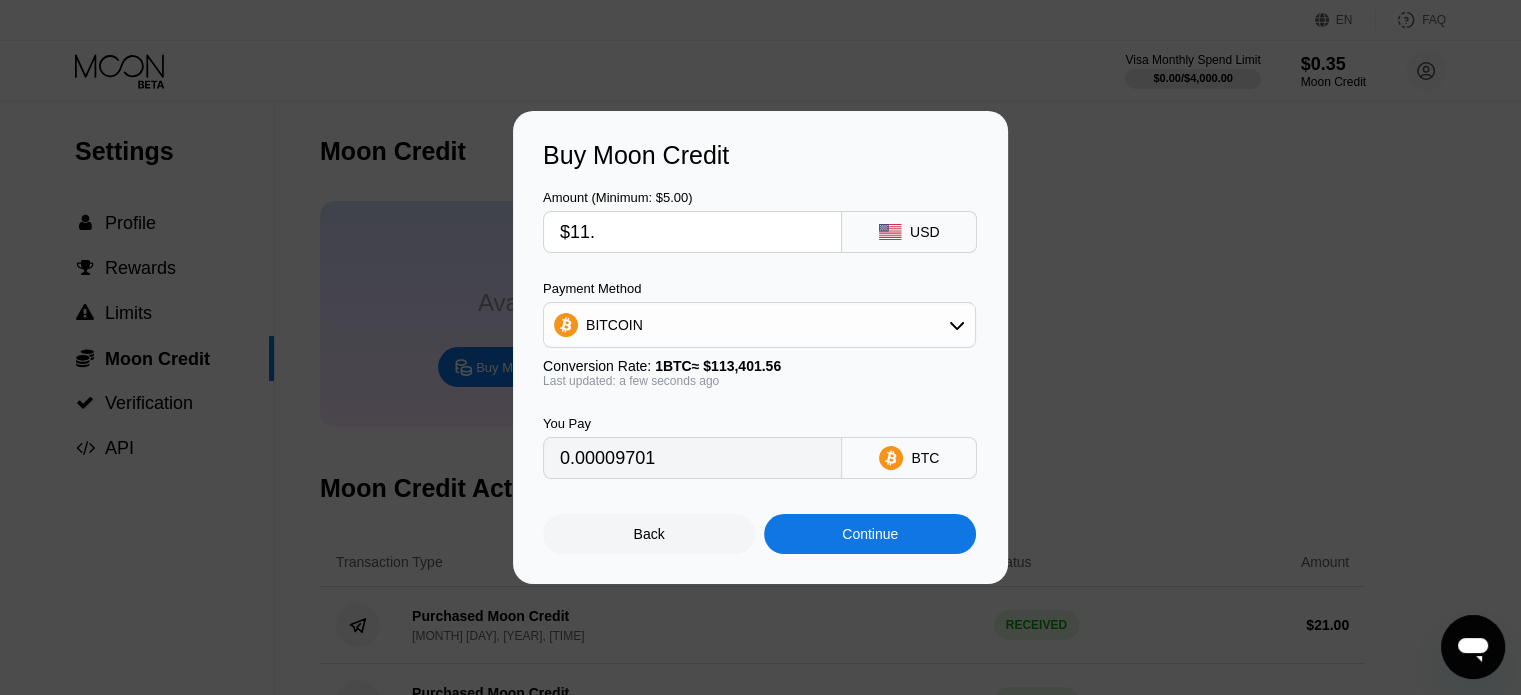 type on "$11.2" 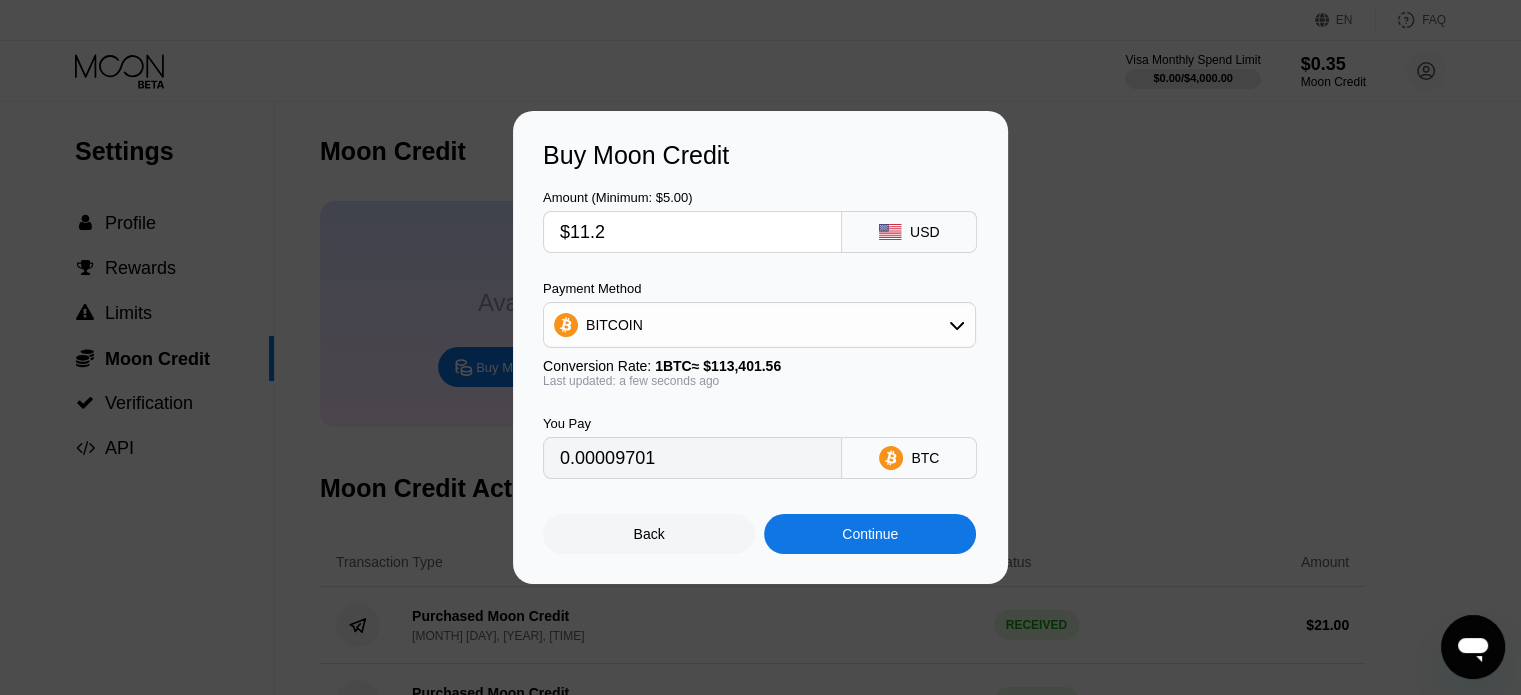type on "0.00009877" 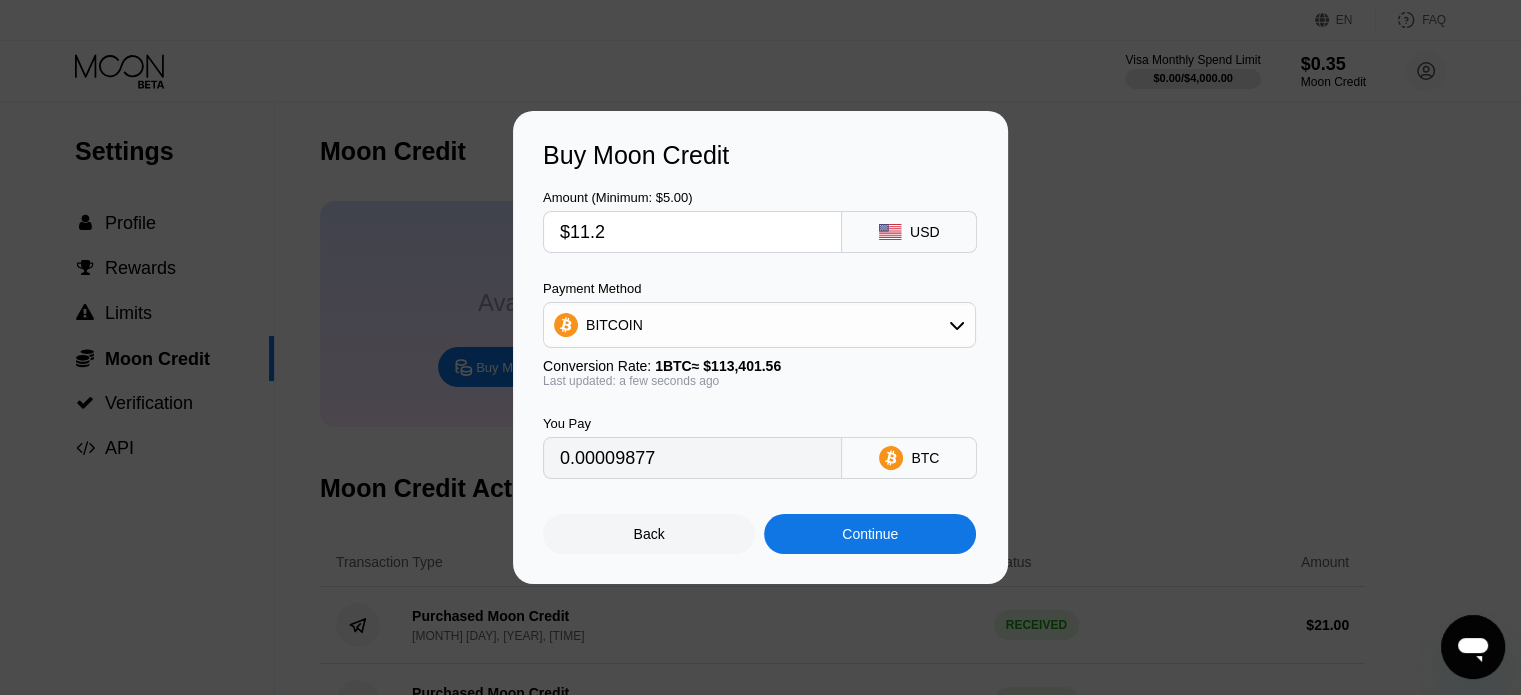 type on "$11.2" 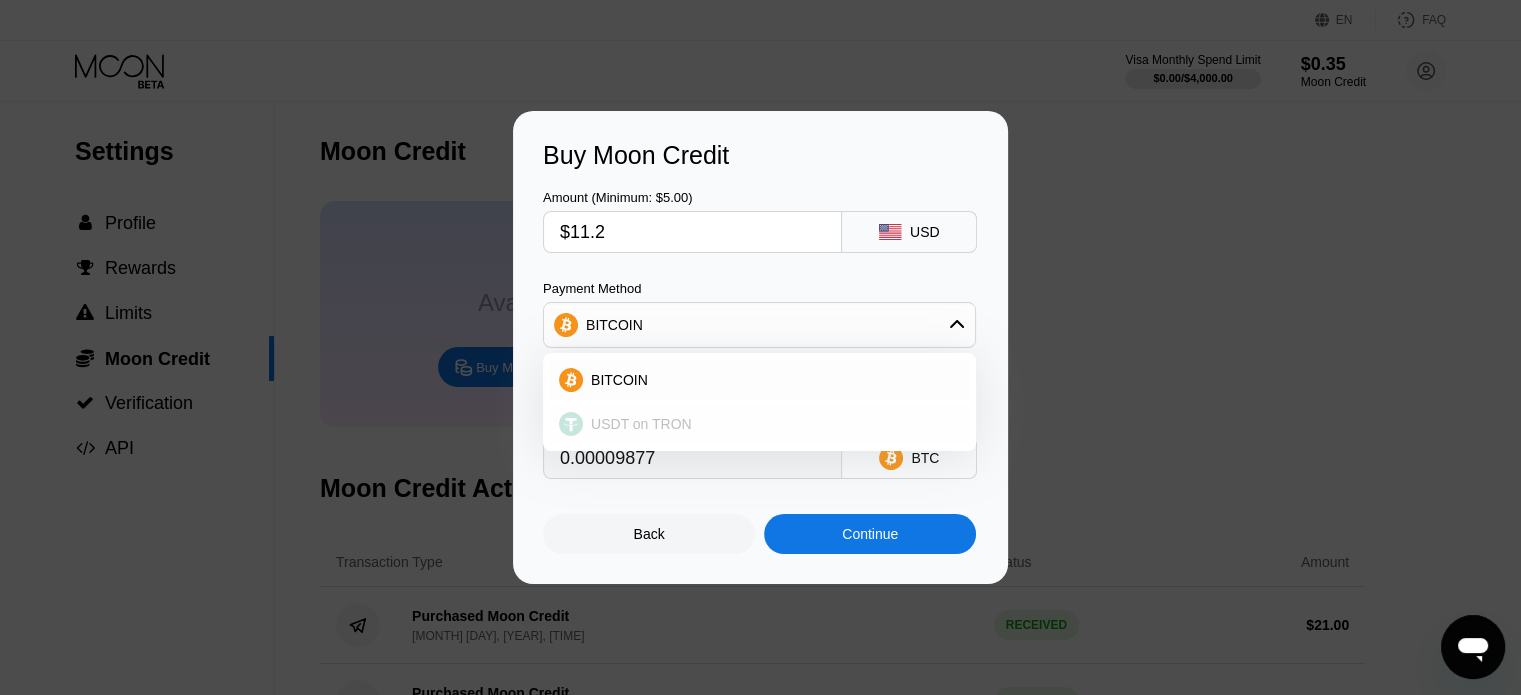 click on "USDT on TRON" at bounding box center (771, 424) 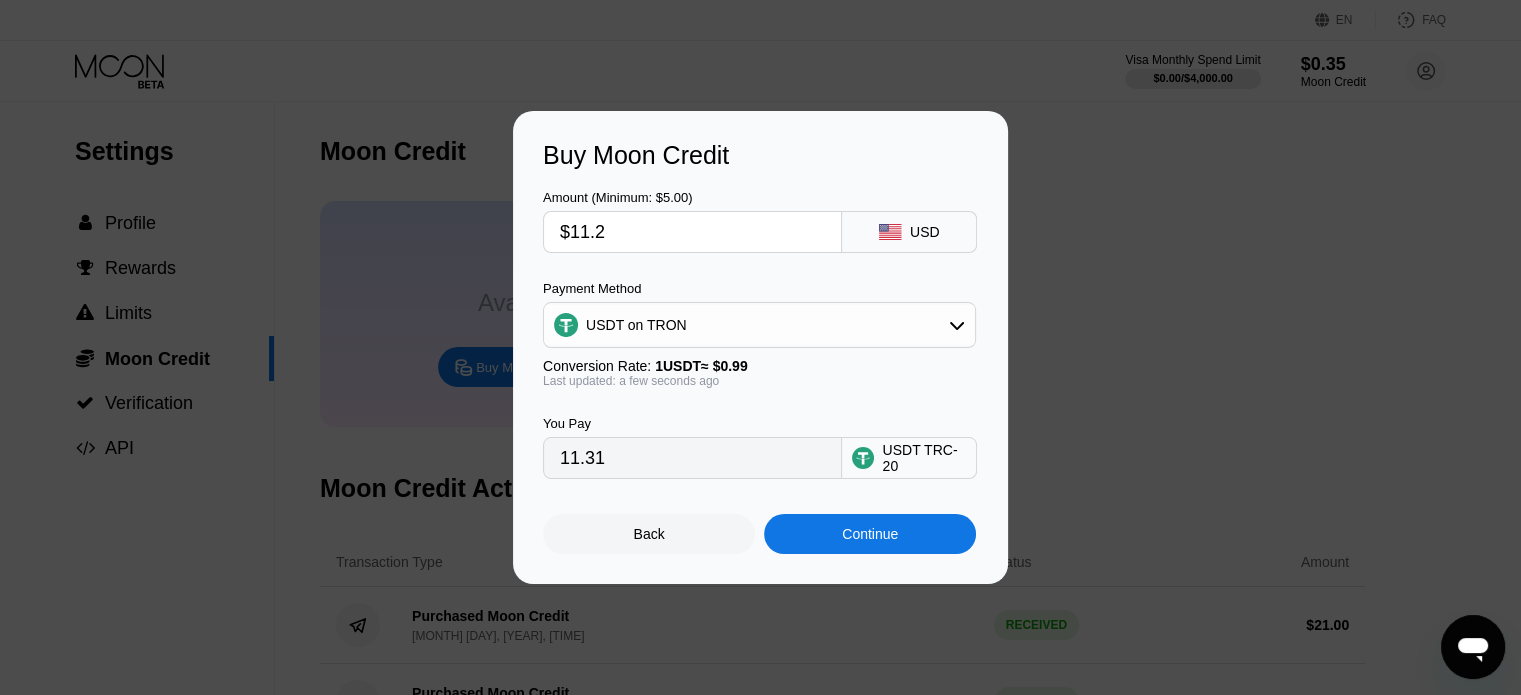 click on "Continue" at bounding box center [870, 534] 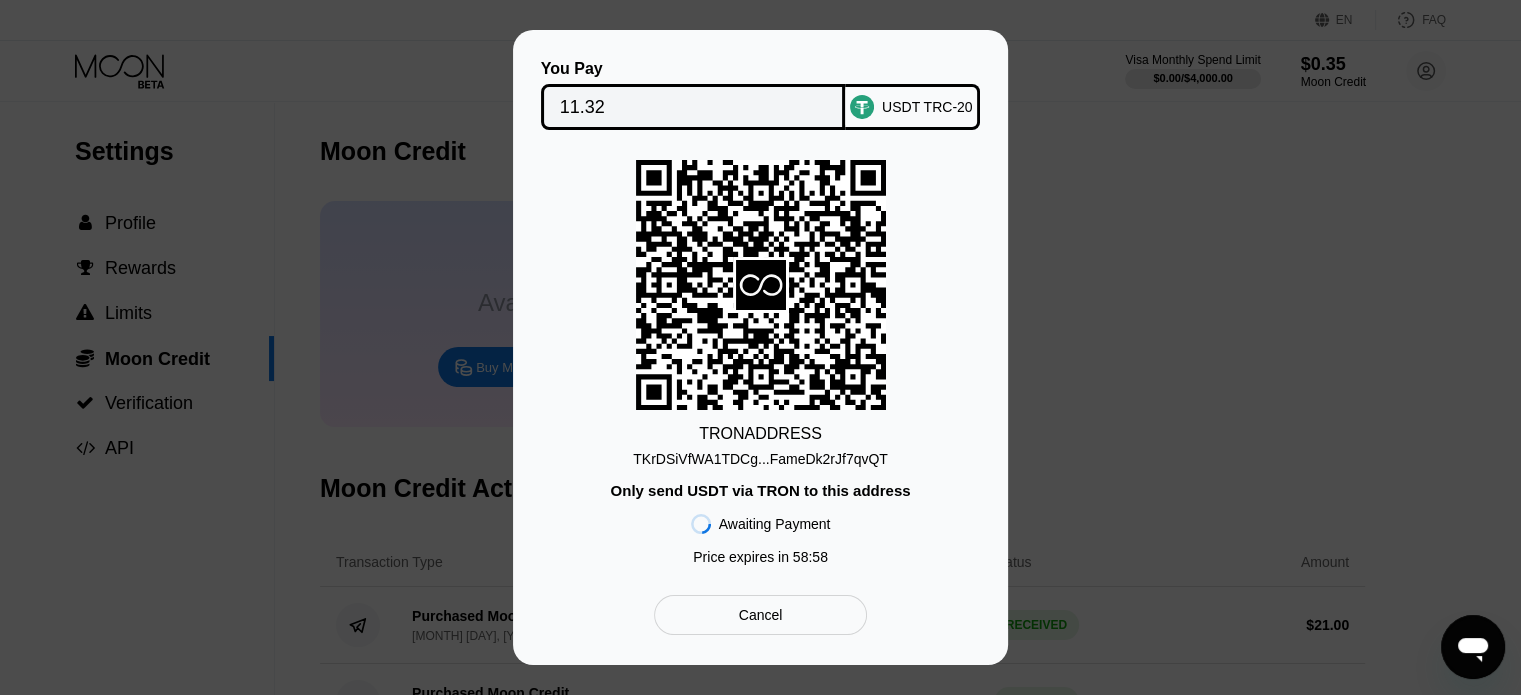 click on "11.32" at bounding box center (693, 107) 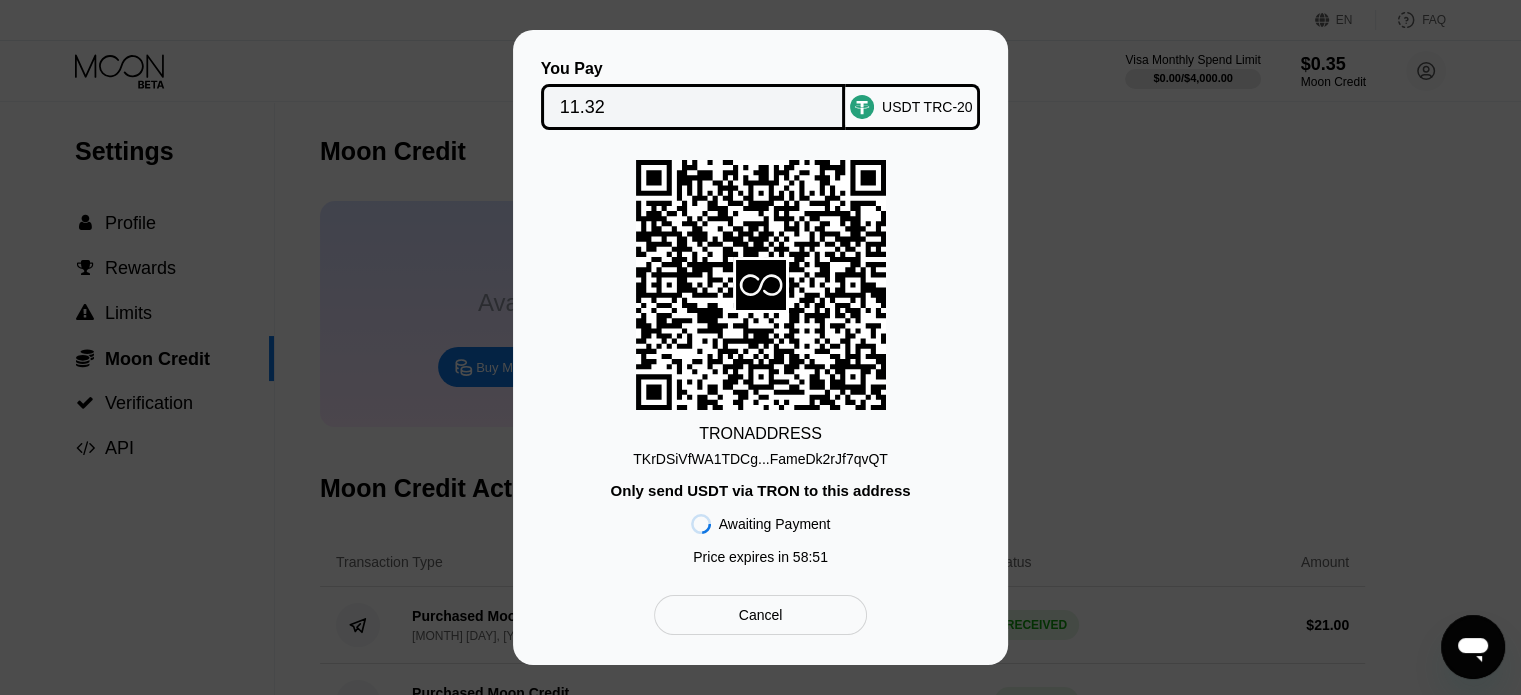 click on "TKrDSiVfWA1TDCg...FameDk2rJf7qvQT" at bounding box center (760, 459) 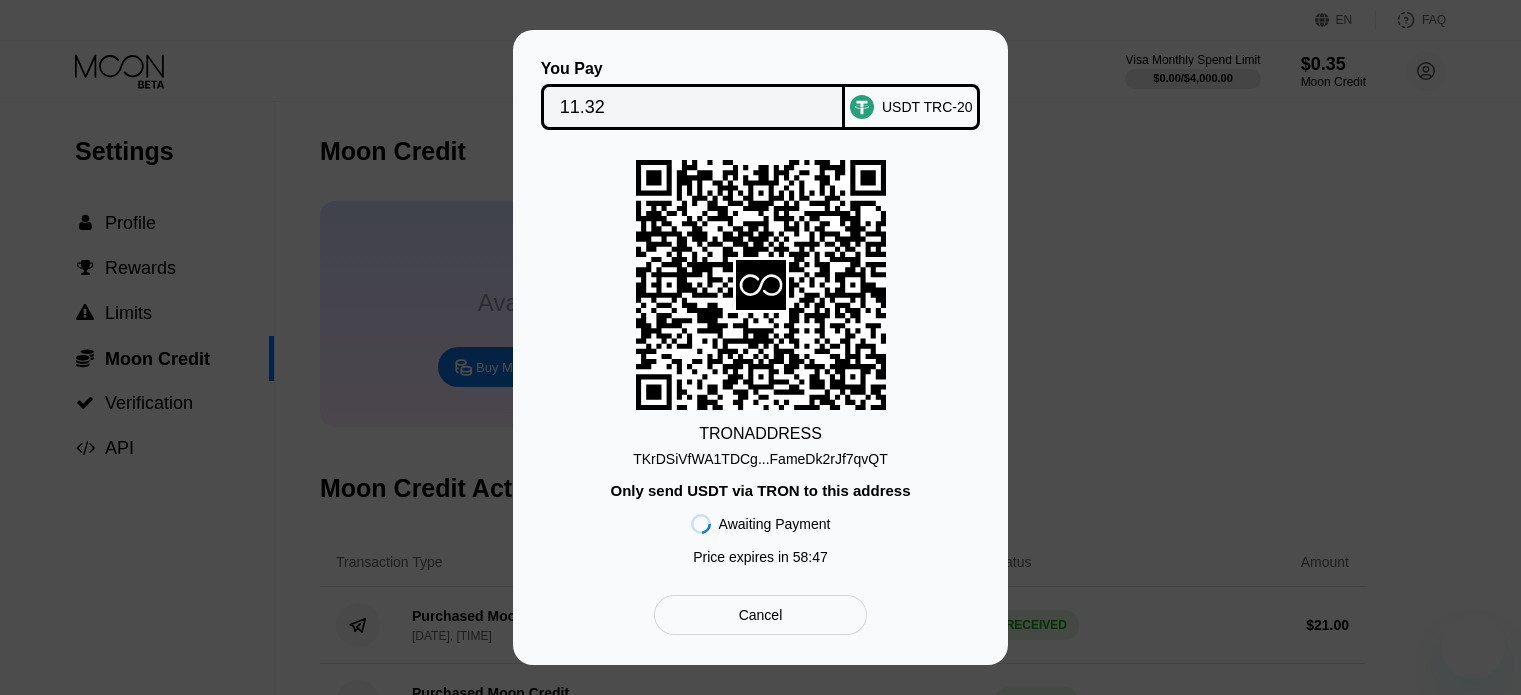 scroll, scrollTop: 0, scrollLeft: 0, axis: both 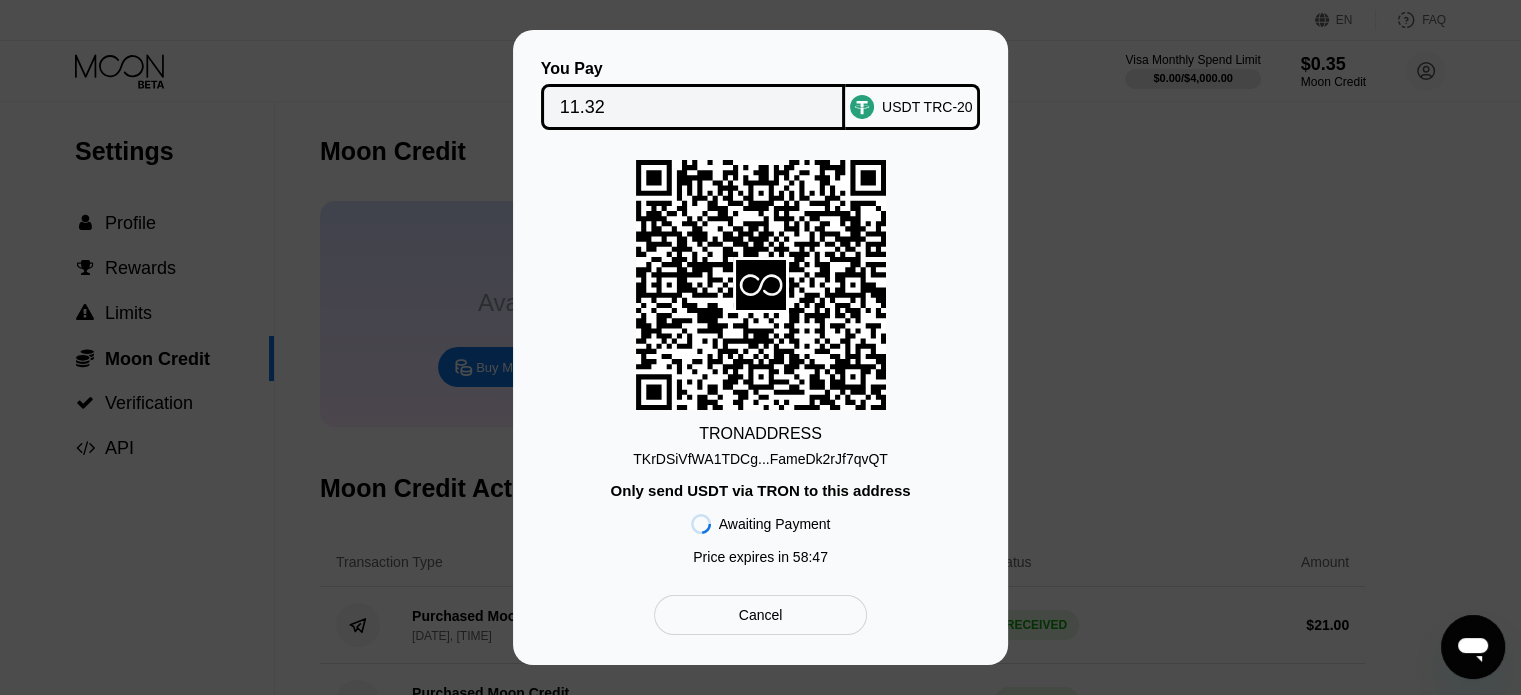 click on "11.32" at bounding box center [693, 107] 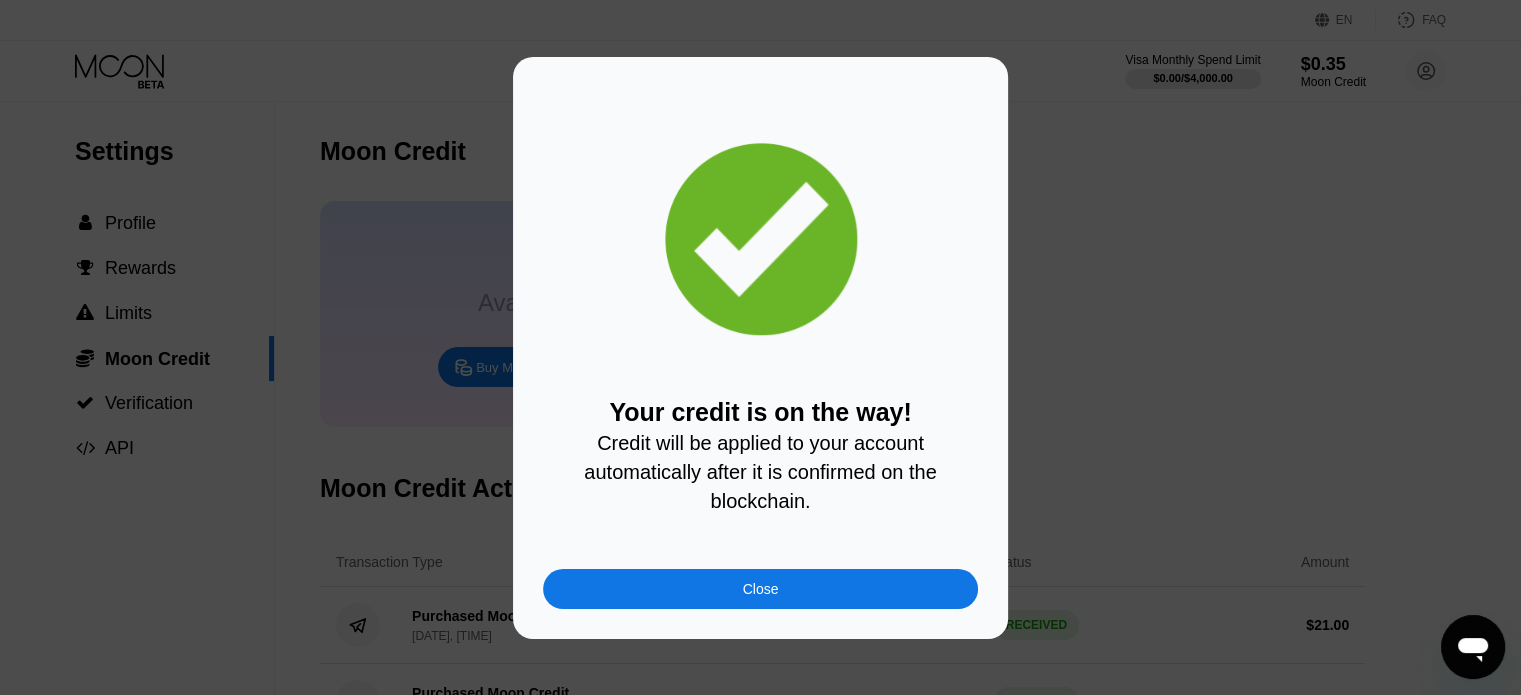click on "Close" at bounding box center [760, 589] 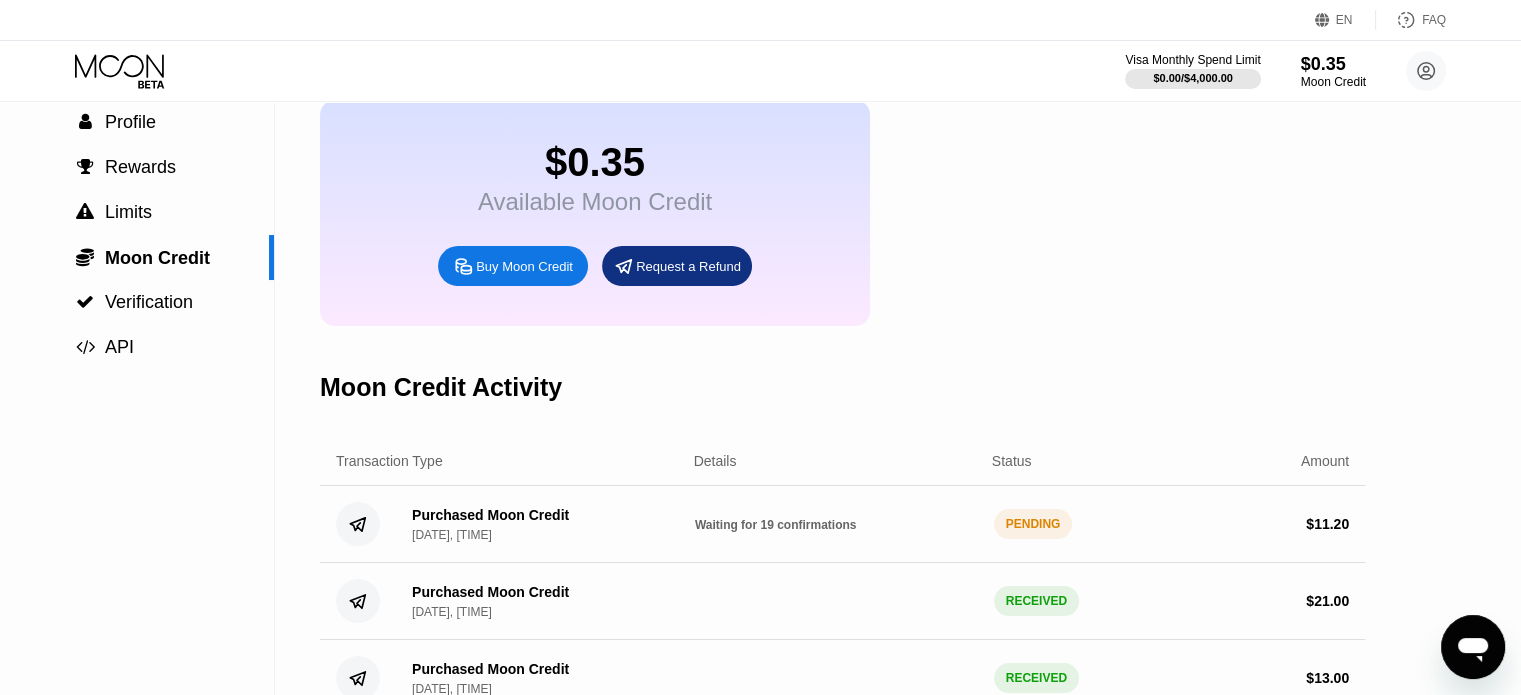 scroll, scrollTop: 0, scrollLeft: 0, axis: both 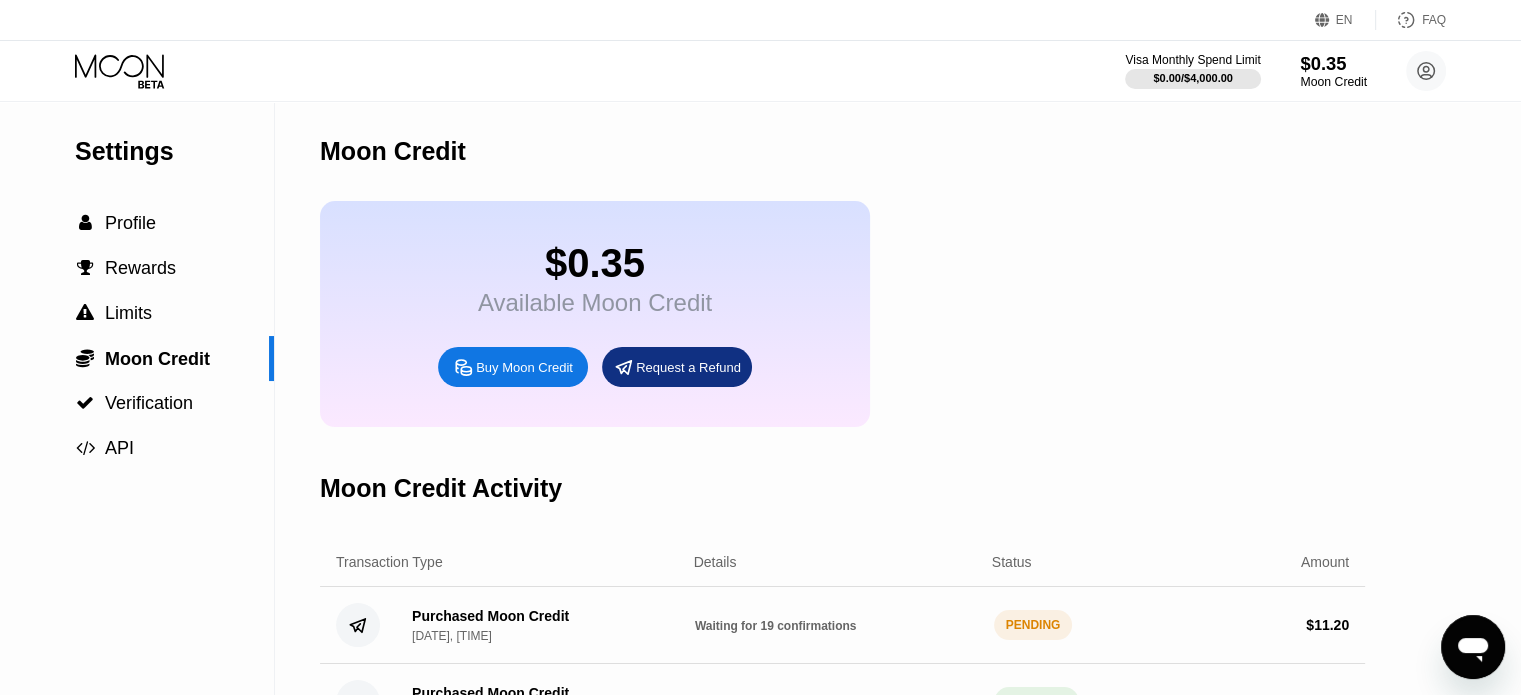 click on "$0.35" at bounding box center (1333, 63) 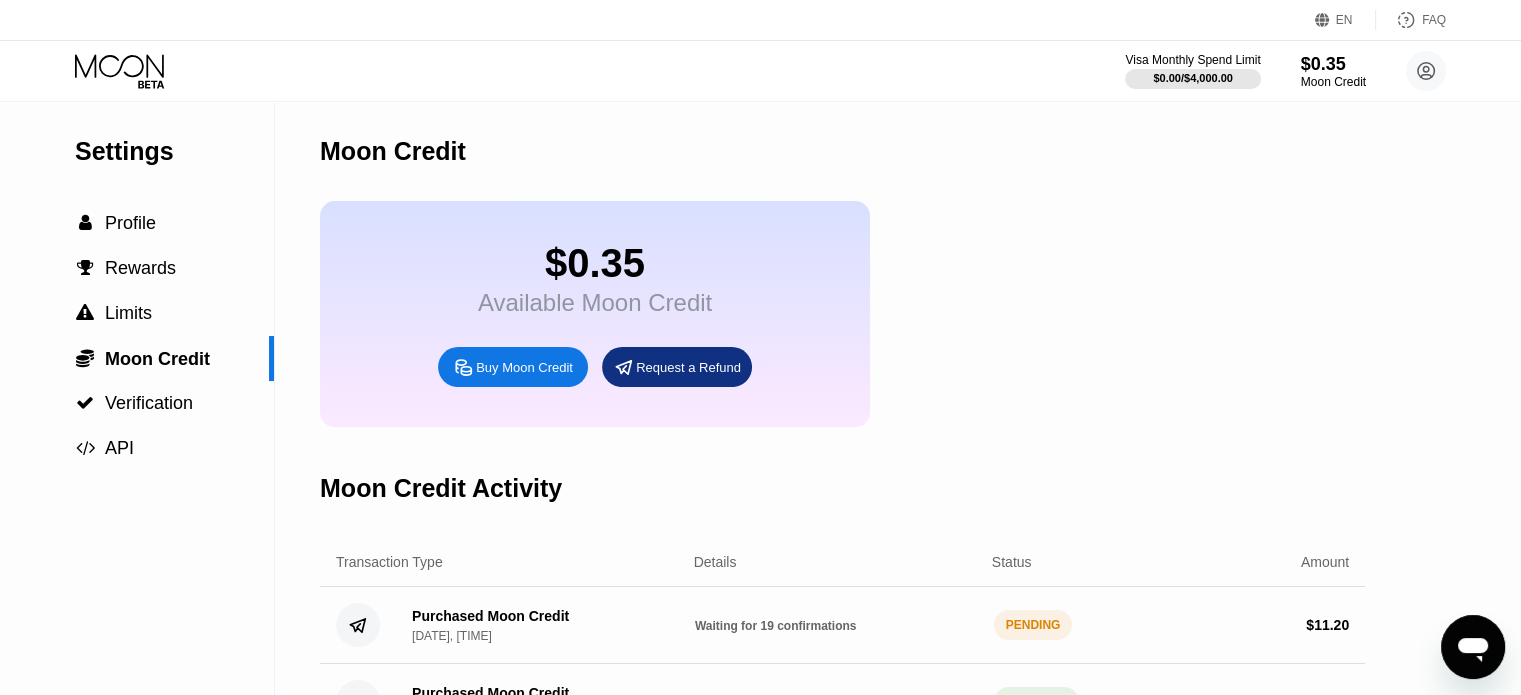 click 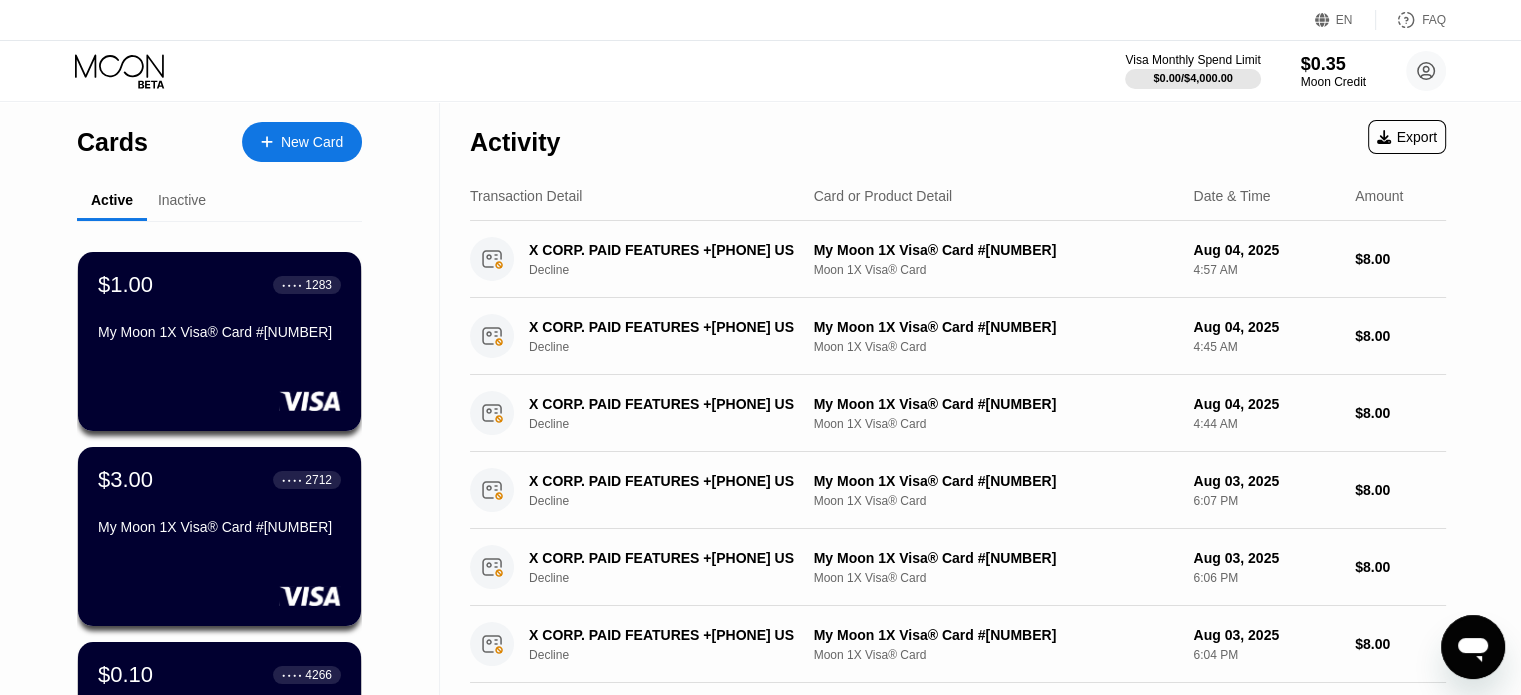 click on "Moon Credit" at bounding box center [1333, 82] 